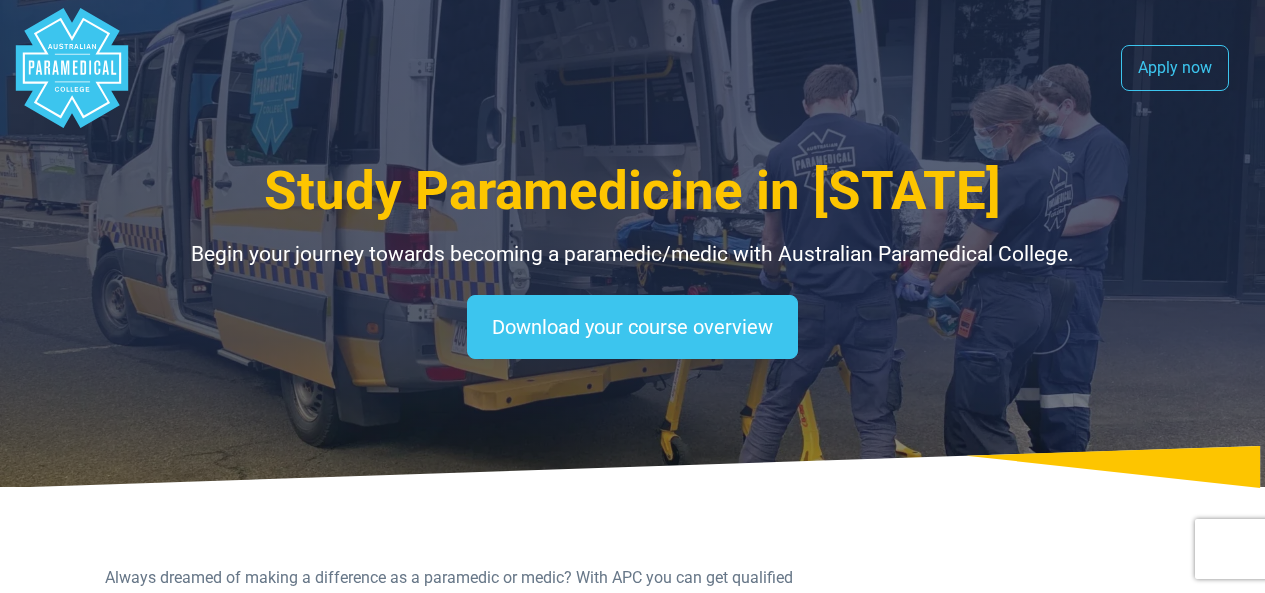 select on "**********" 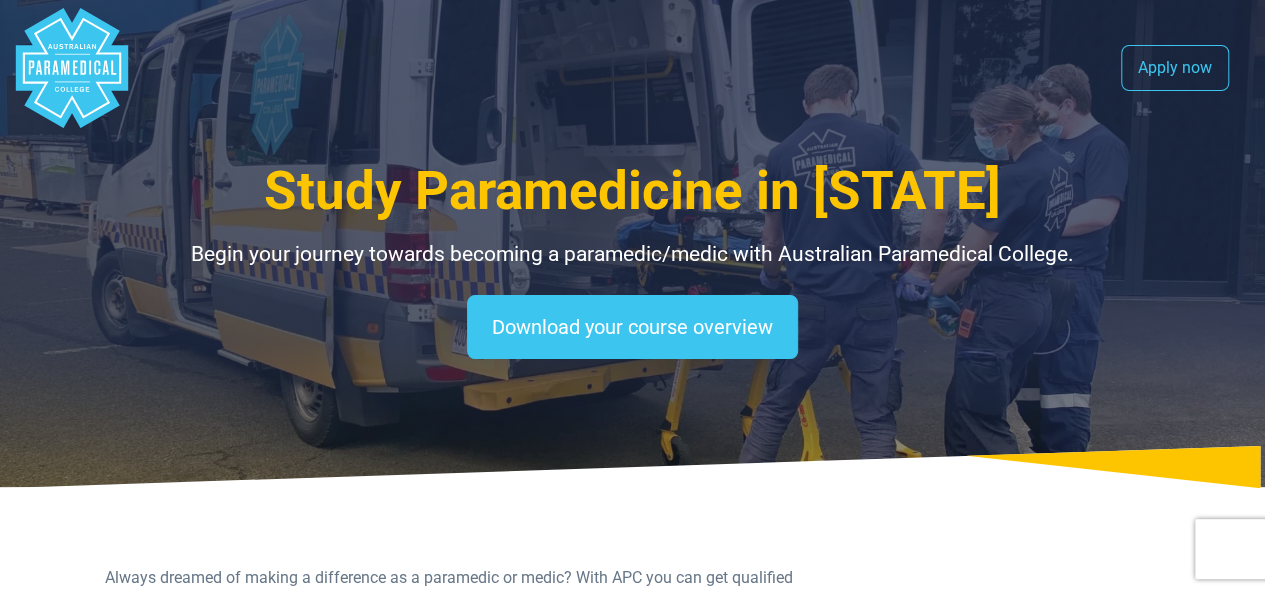 scroll, scrollTop: 0, scrollLeft: 0, axis: both 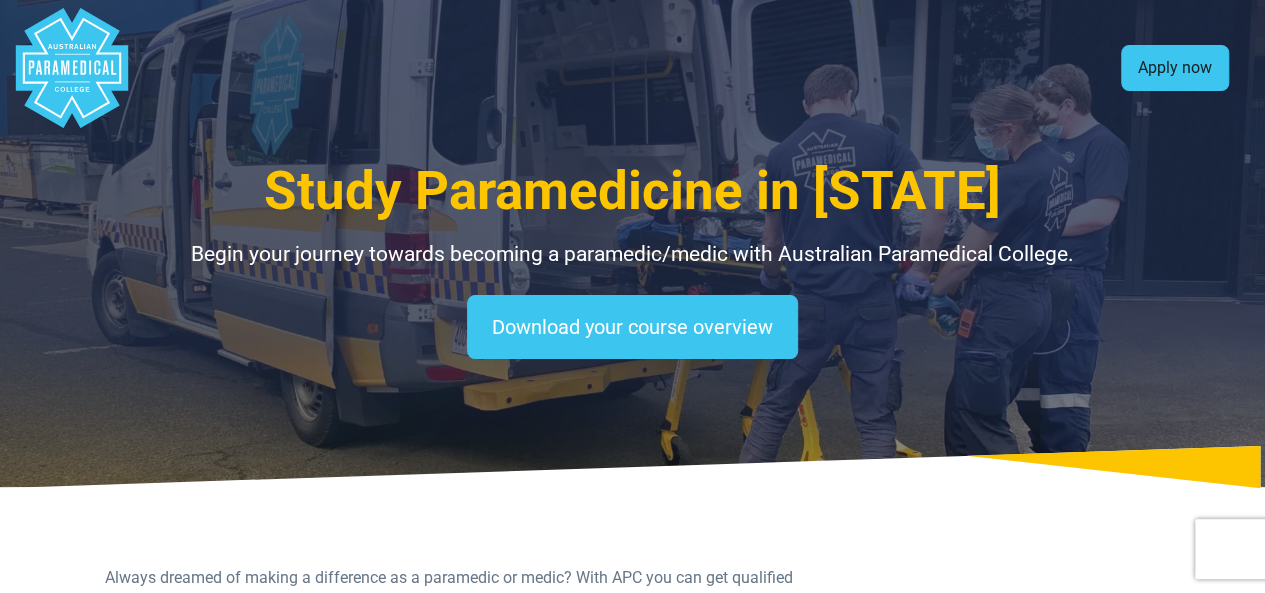 click on "Apply now" at bounding box center [1175, 68] 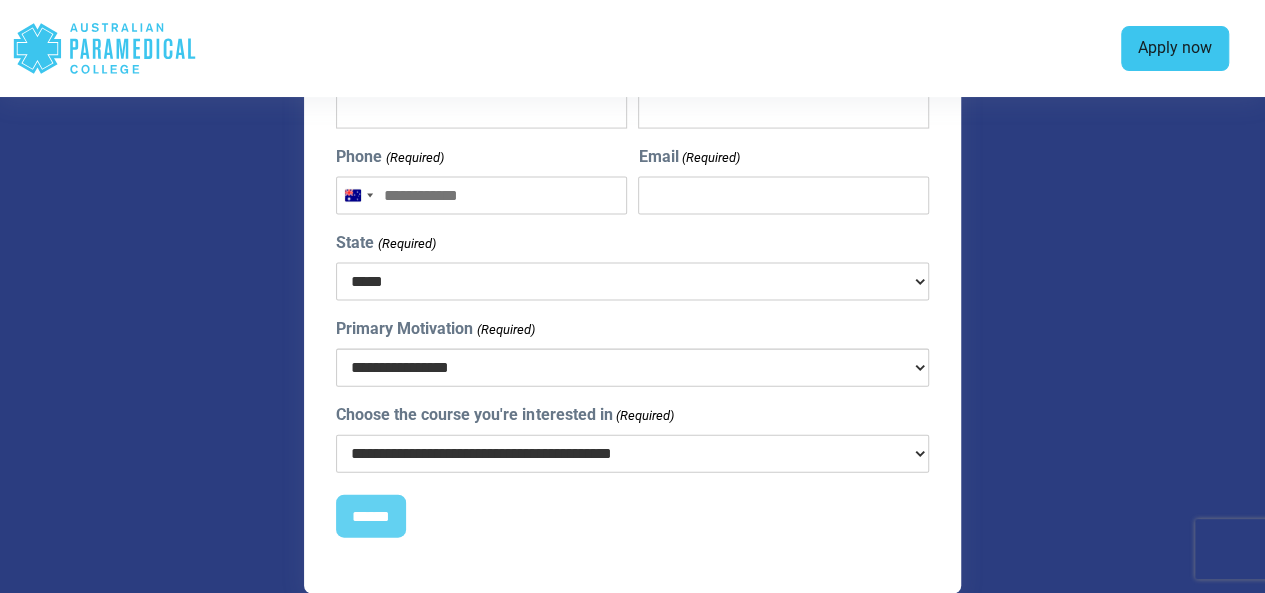 scroll, scrollTop: 2018, scrollLeft: 0, axis: vertical 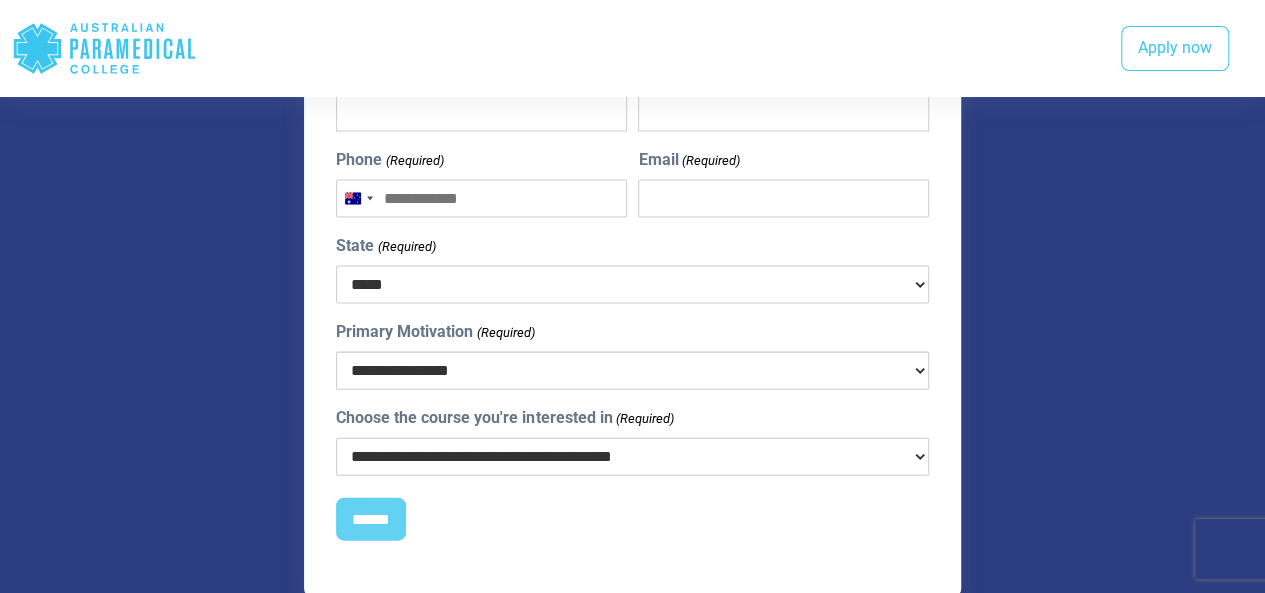 click on "**********" at bounding box center (632, 371) 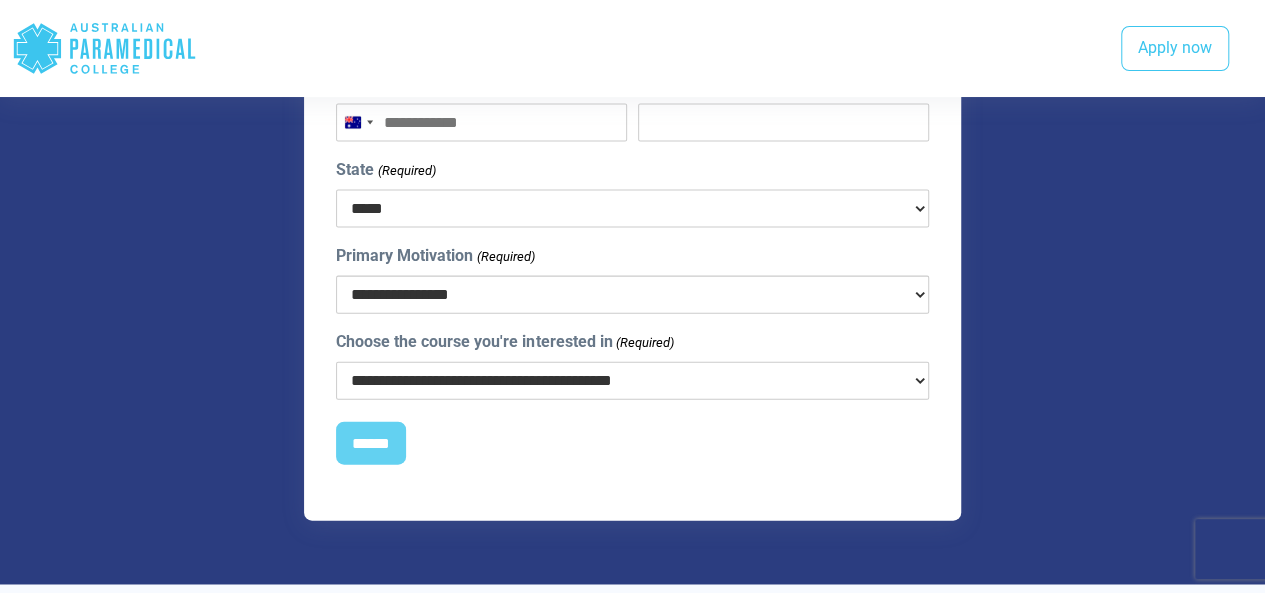 scroll, scrollTop: 2096, scrollLeft: 0, axis: vertical 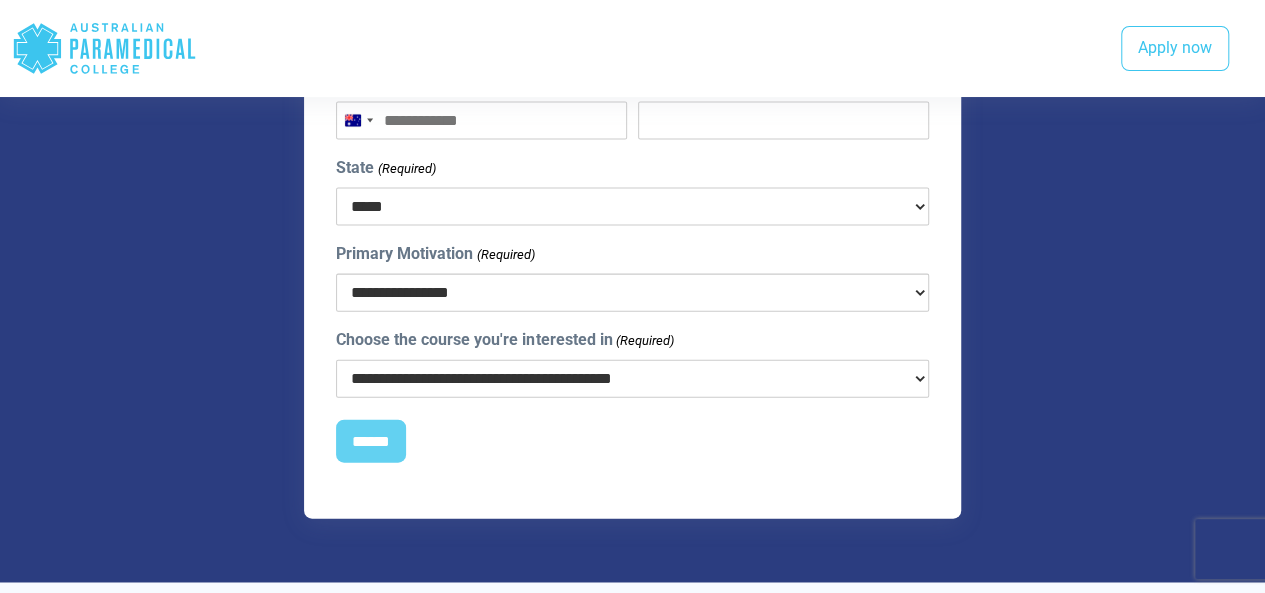 click on "**********" at bounding box center (632, 293) 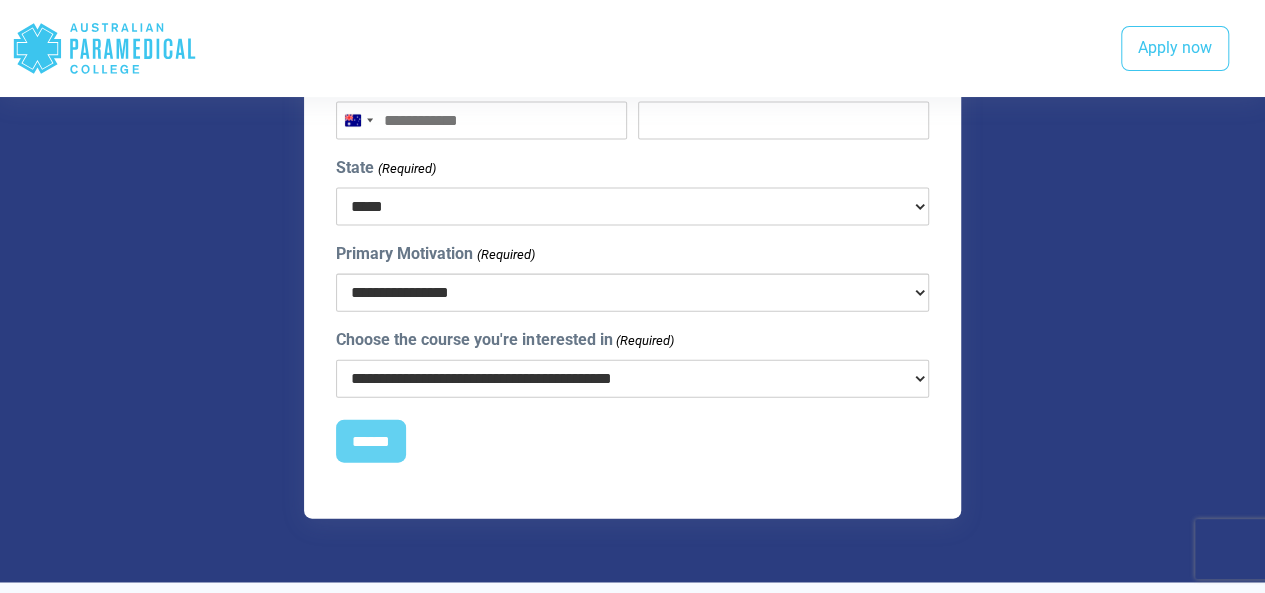 click on "First Name (Required) Last Name (Required) Phone (Required) Australia +61 Australia +61 New Zealand +64 Email (Required)
[EMAIL]
State (Required) [STATE] Primary Motivation (Required) Choose the course you're interested in (Required) This field is hidden when viewing the form First Name Hashed This field is hidden when viewing the form Email Hashed" at bounding box center (632, 236) 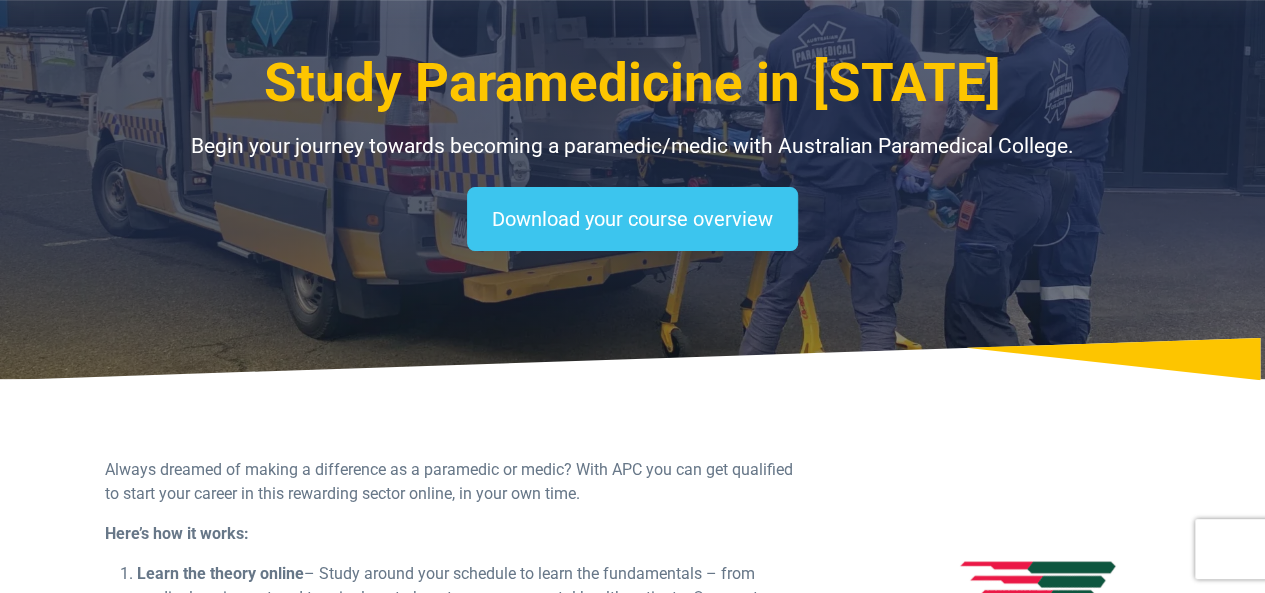 scroll, scrollTop: 0, scrollLeft: 0, axis: both 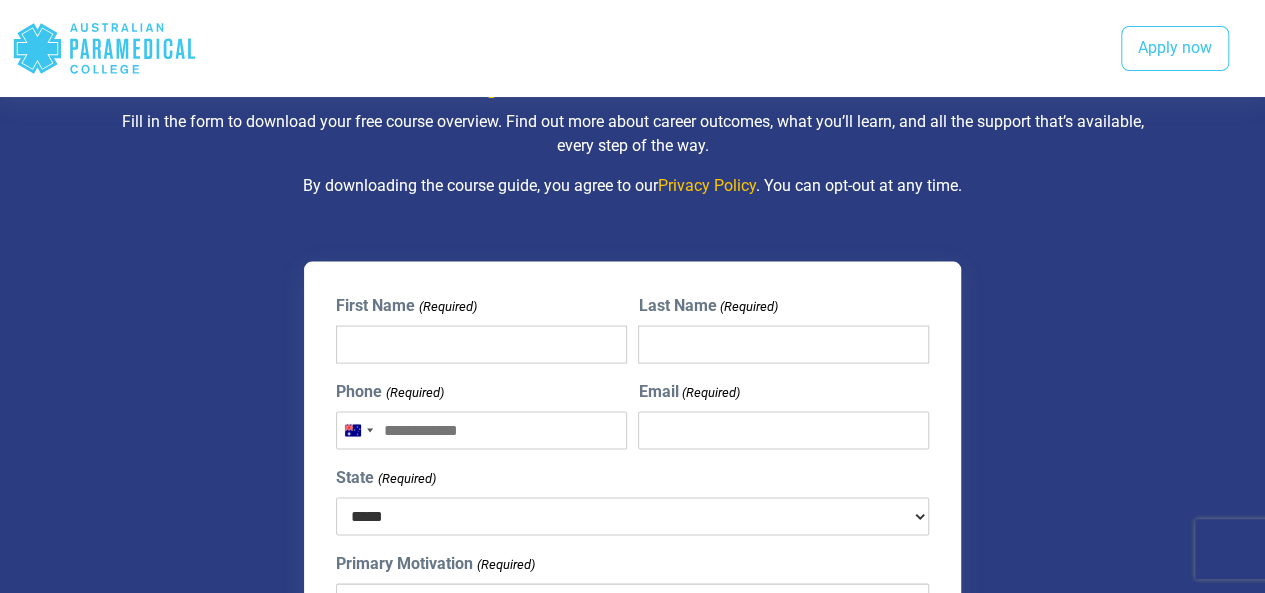 click on "First Name (Required)" at bounding box center [481, 344] 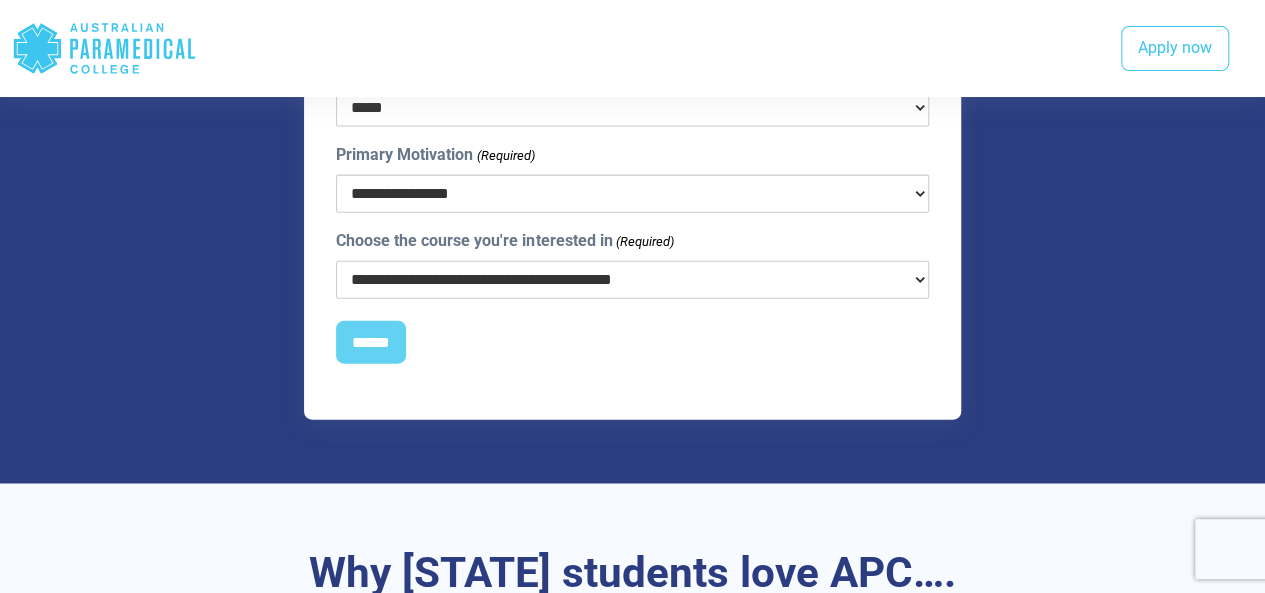 scroll, scrollTop: 2207, scrollLeft: 0, axis: vertical 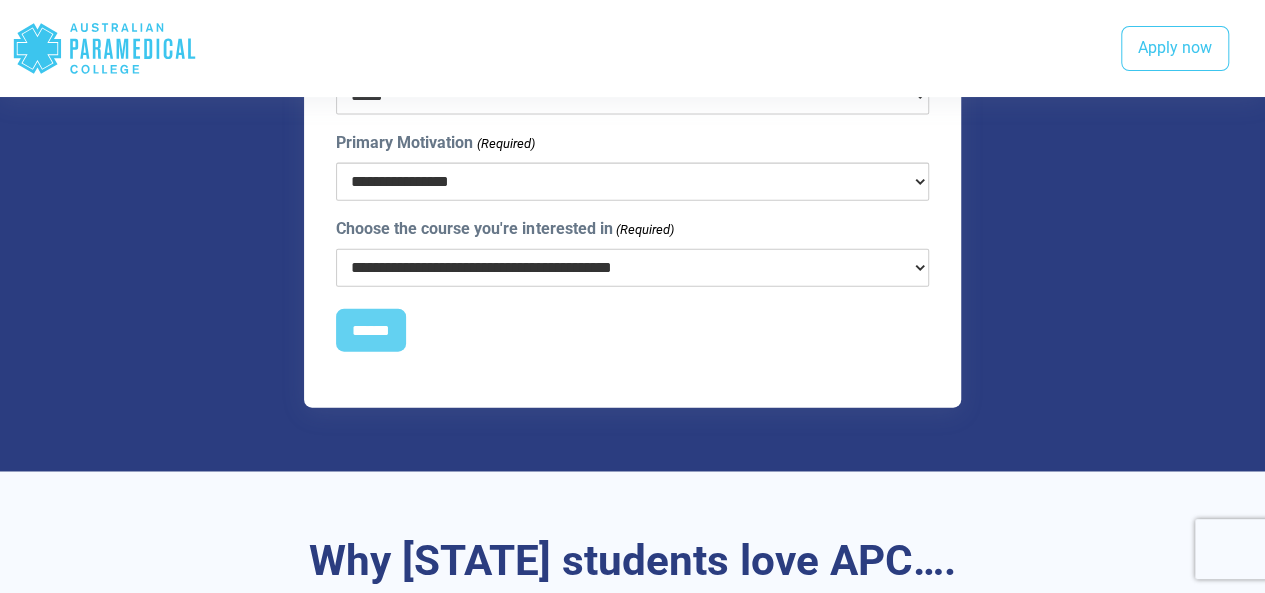 click on "**********" at bounding box center [632, 268] 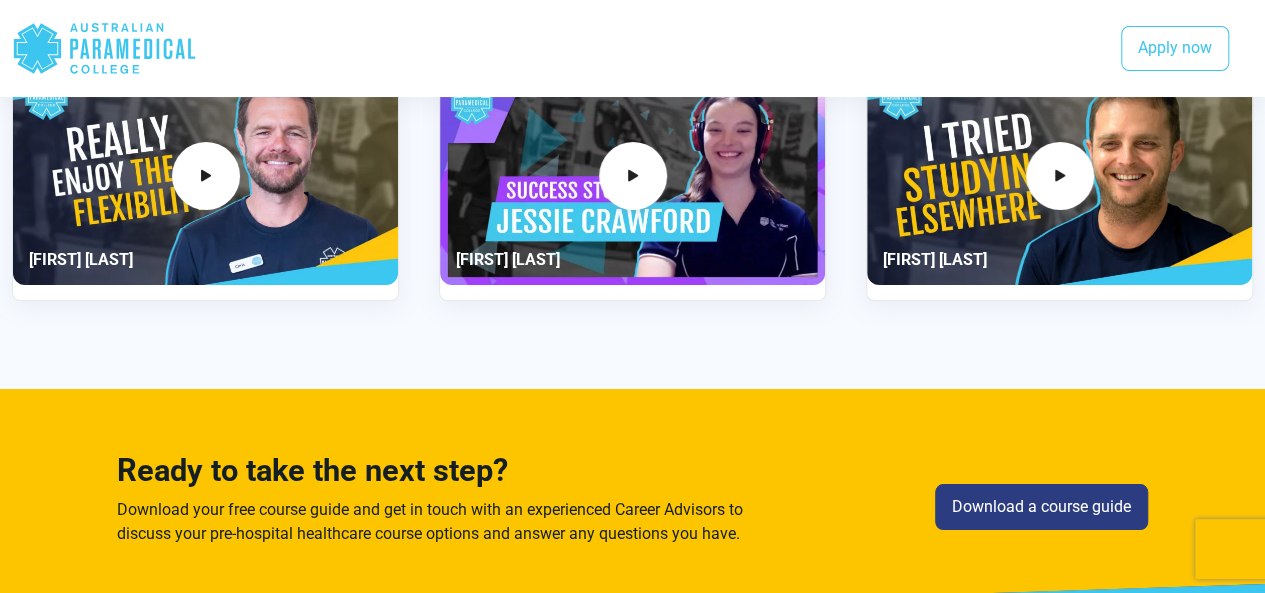 scroll, scrollTop: 3537, scrollLeft: 0, axis: vertical 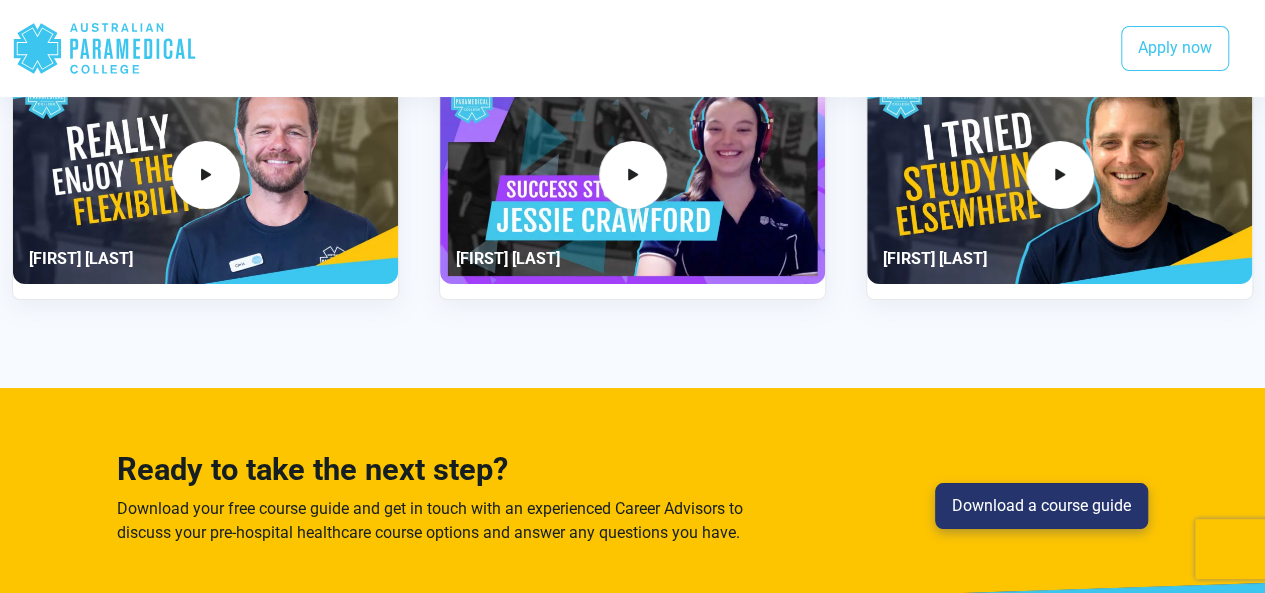 click on "Download a course guide" at bounding box center (1041, 506) 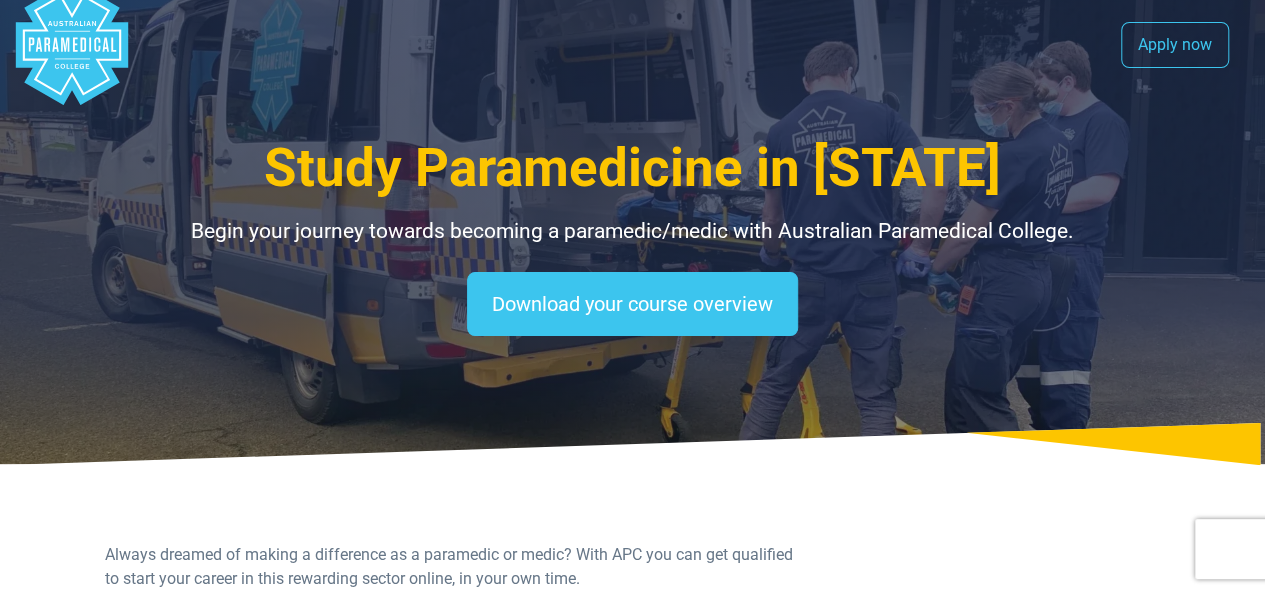 scroll, scrollTop: 0, scrollLeft: 0, axis: both 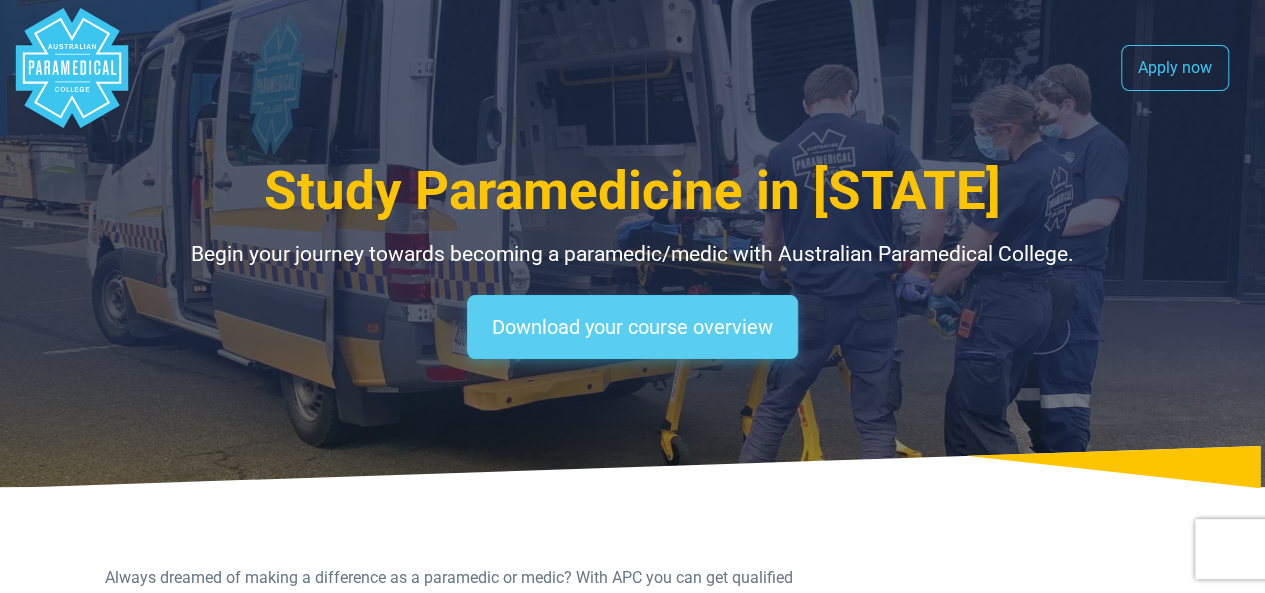 click on "Download your course overview" at bounding box center (632, 327) 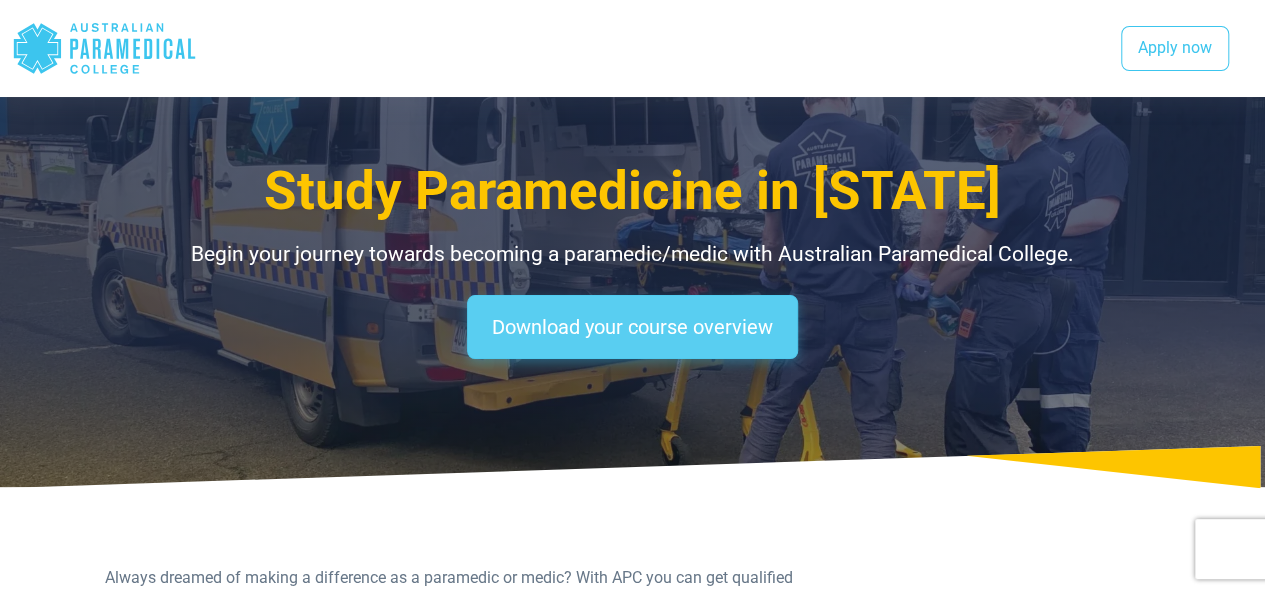 scroll, scrollTop: 1827, scrollLeft: 0, axis: vertical 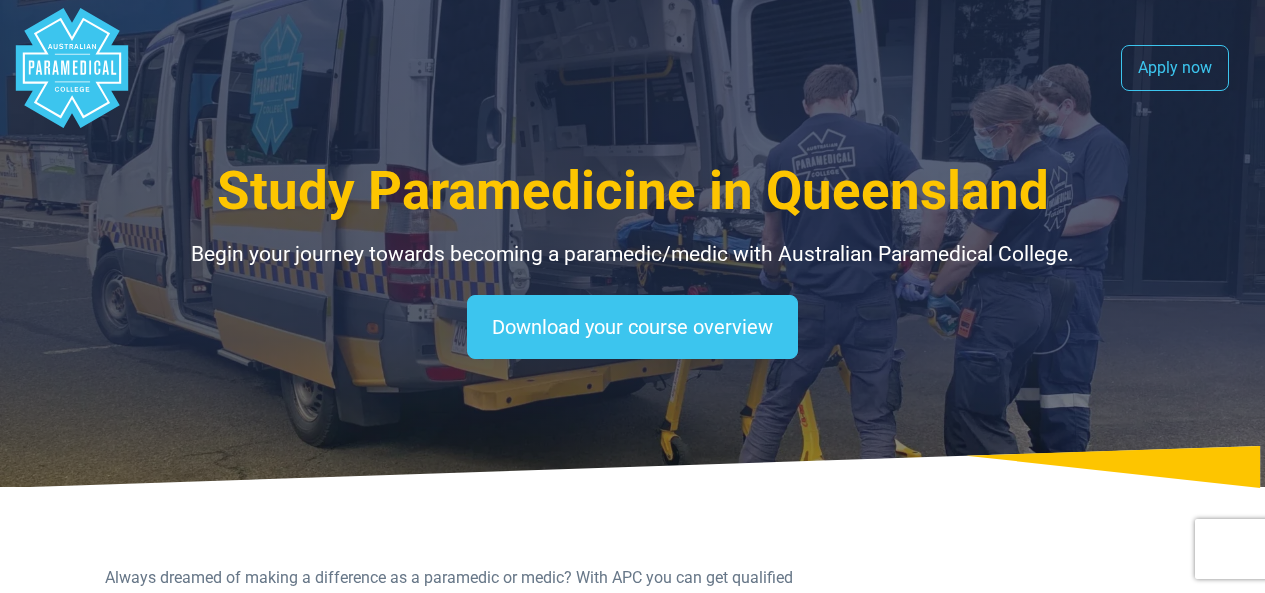 select on "**********" 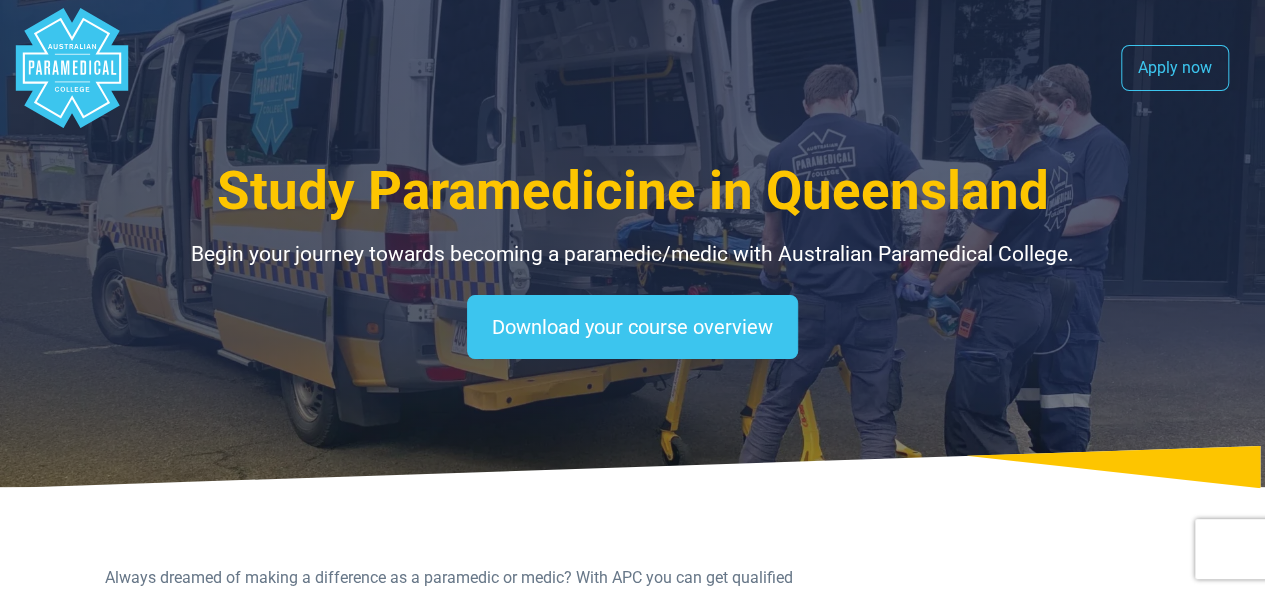scroll, scrollTop: 0, scrollLeft: 0, axis: both 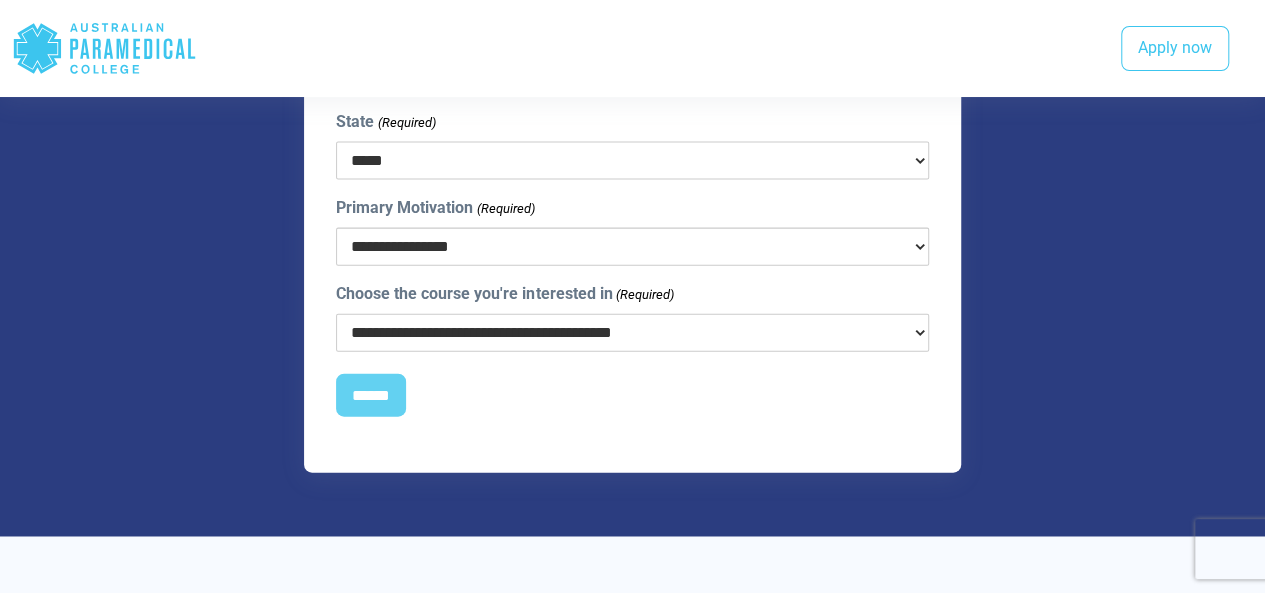 click on "**********" at bounding box center [632, 333] 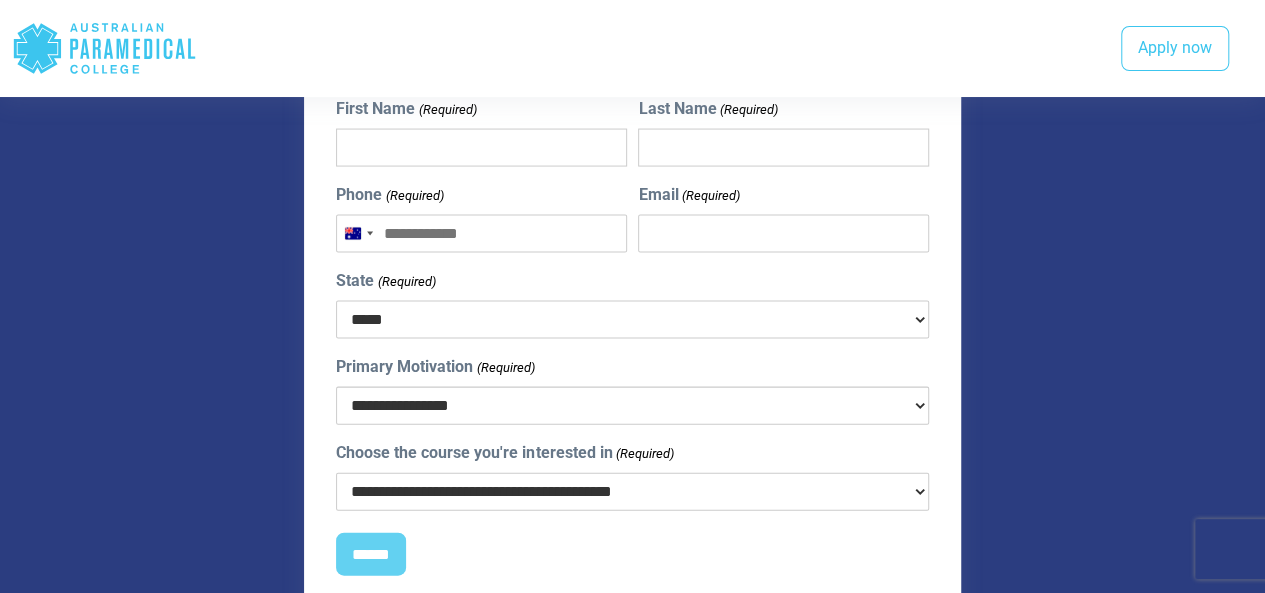 scroll, scrollTop: 1984, scrollLeft: 0, axis: vertical 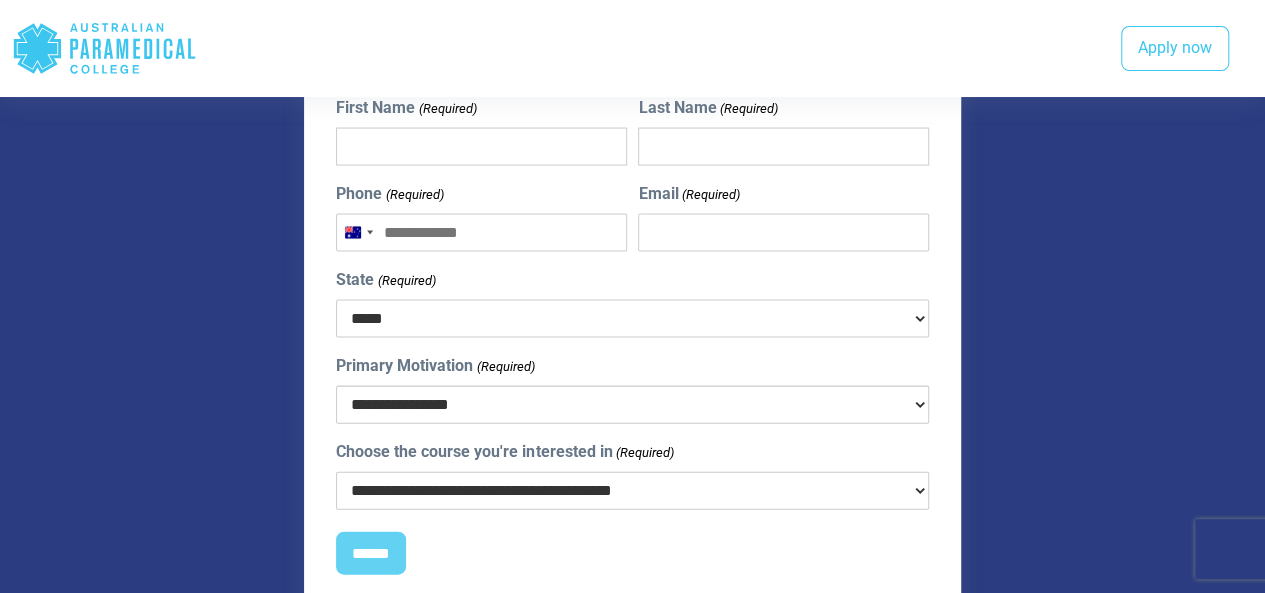 click on "**********" at bounding box center (632, 405) 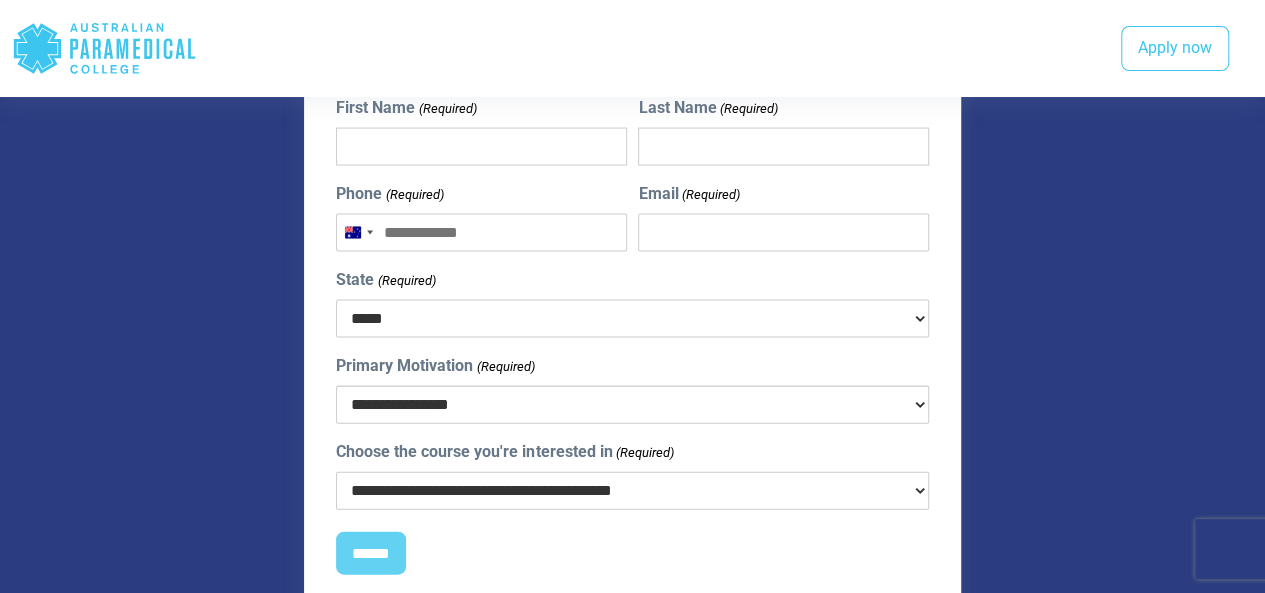click on "**********" at bounding box center [632, 348] 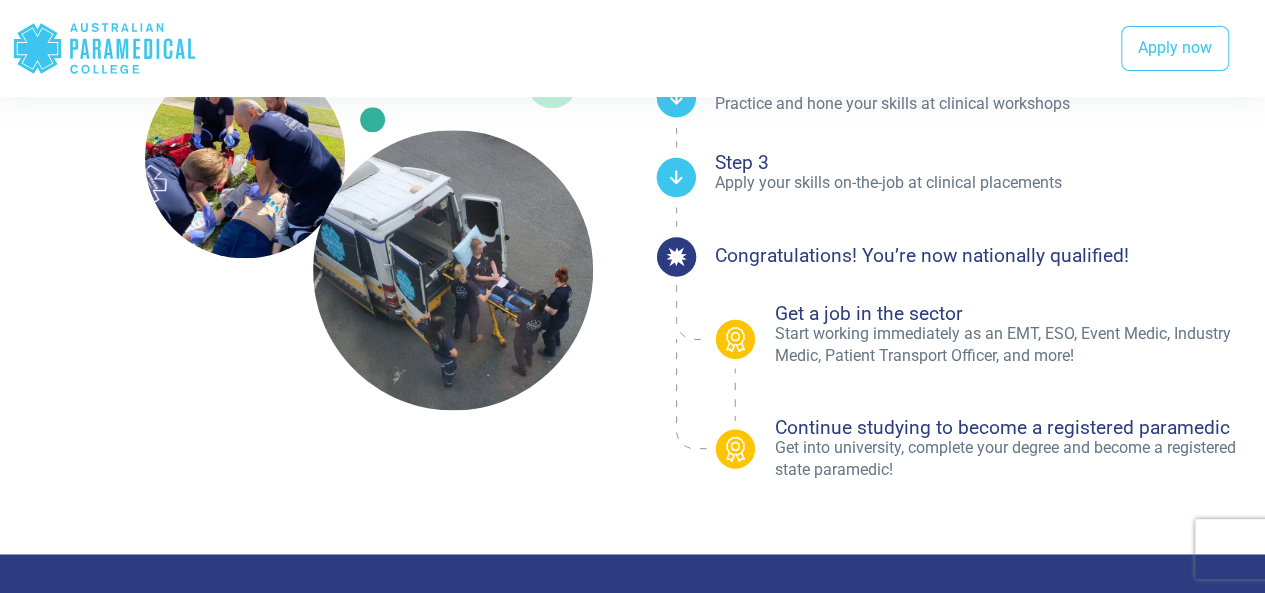 scroll, scrollTop: 1224, scrollLeft: 0, axis: vertical 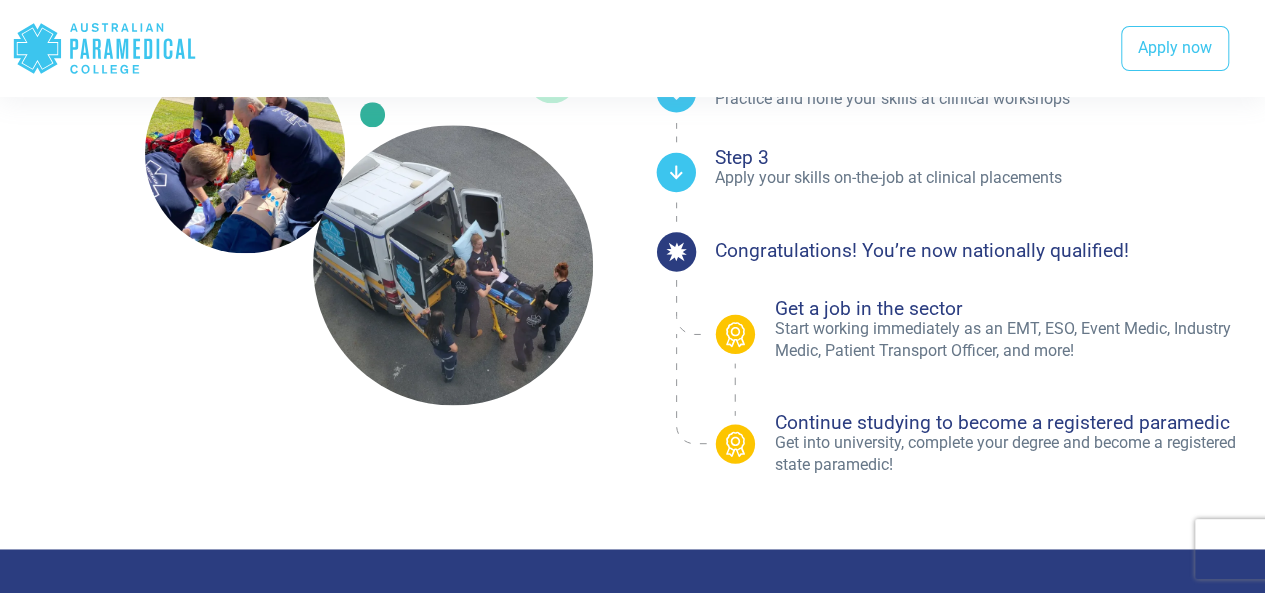 drag, startPoint x: 880, startPoint y: 203, endPoint x: 606, endPoint y: 259, distance: 279.6641 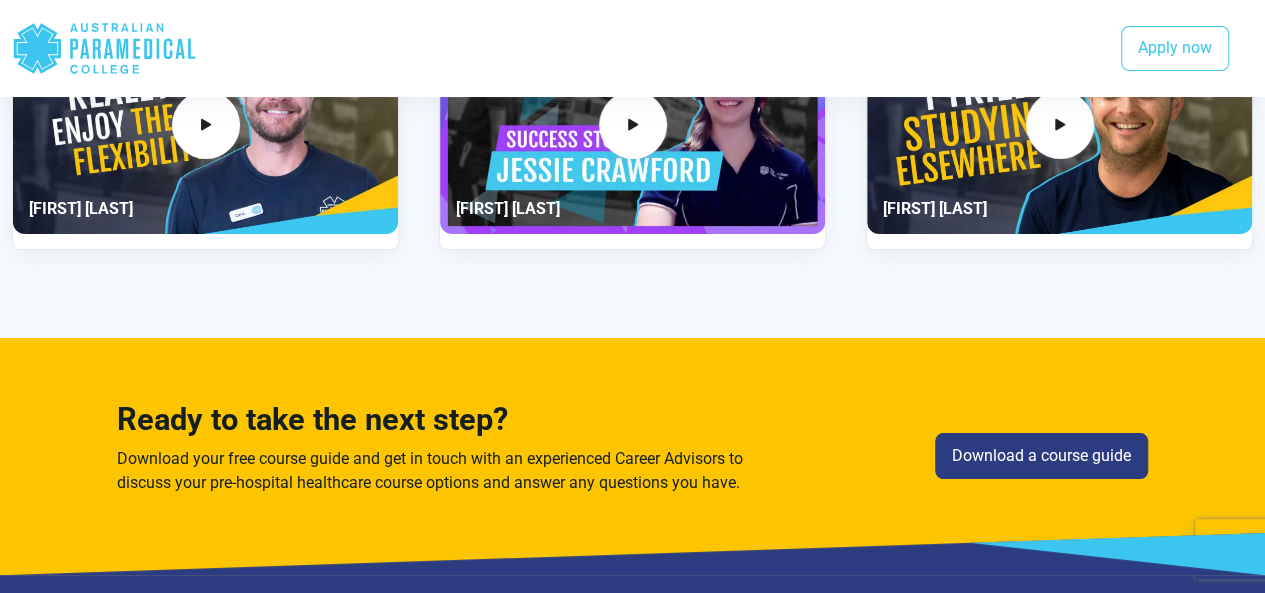 scroll, scrollTop: 3585, scrollLeft: 0, axis: vertical 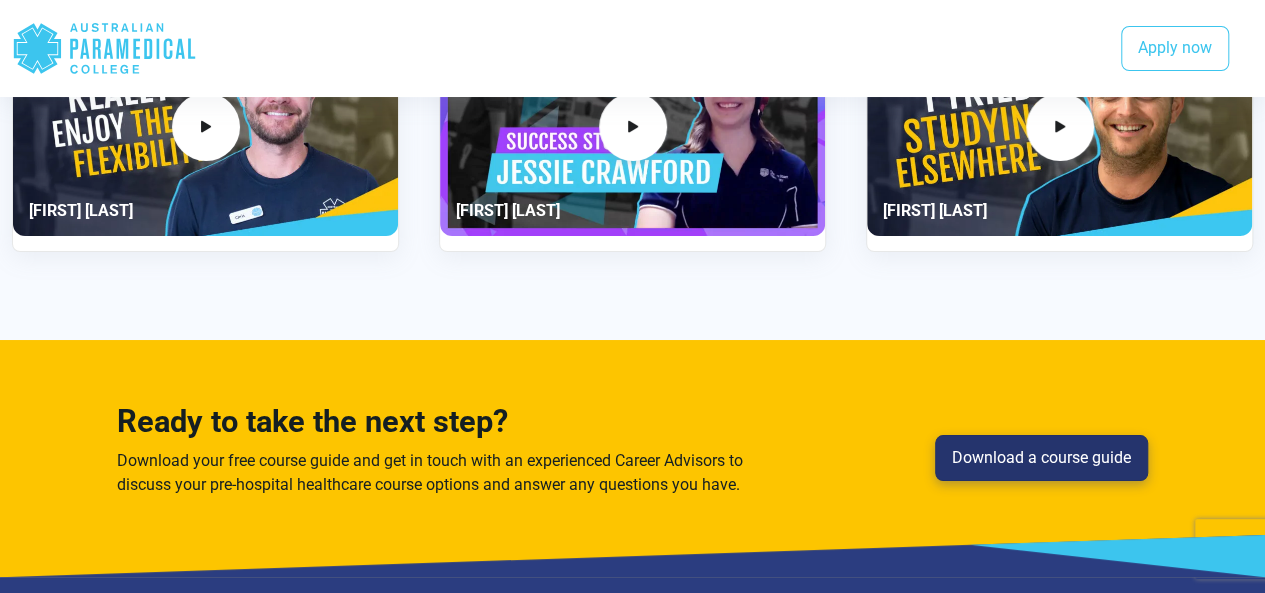 click on "Download a course guide" at bounding box center (1041, 458) 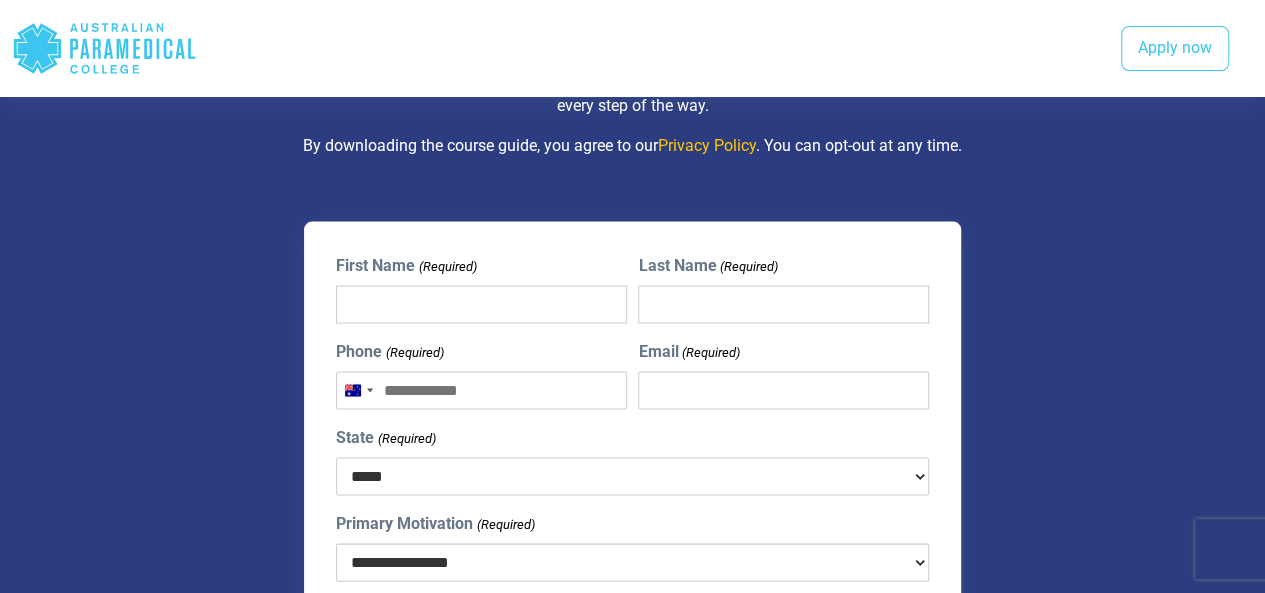 click on "First Name (Required)" at bounding box center (481, 304) 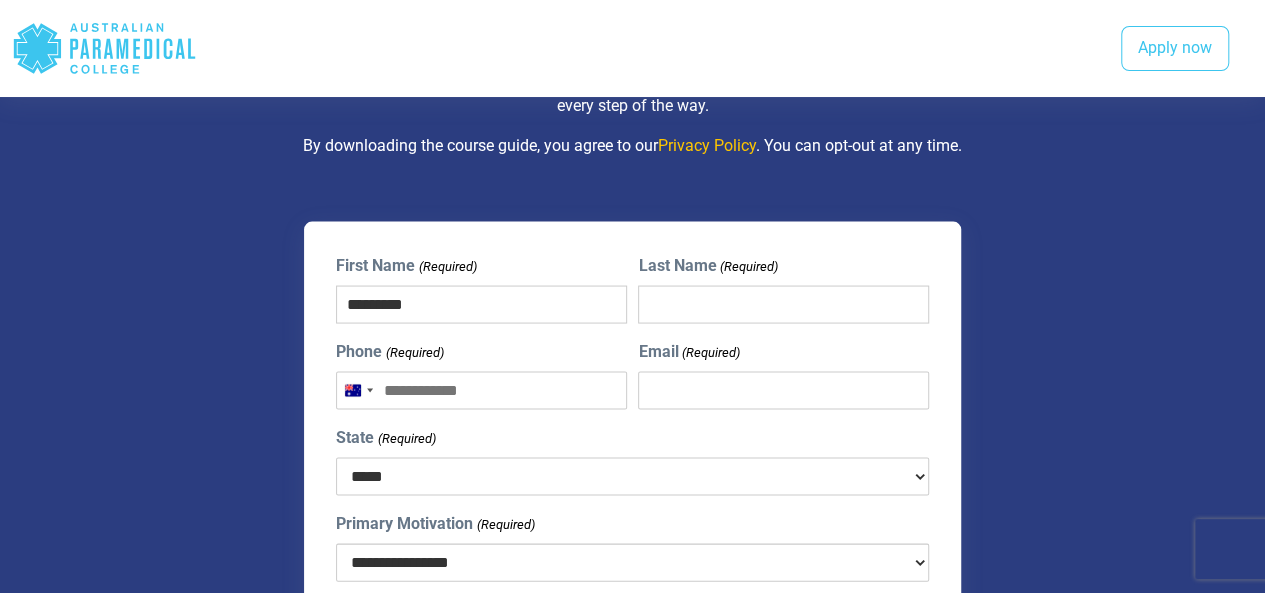 type on "*********" 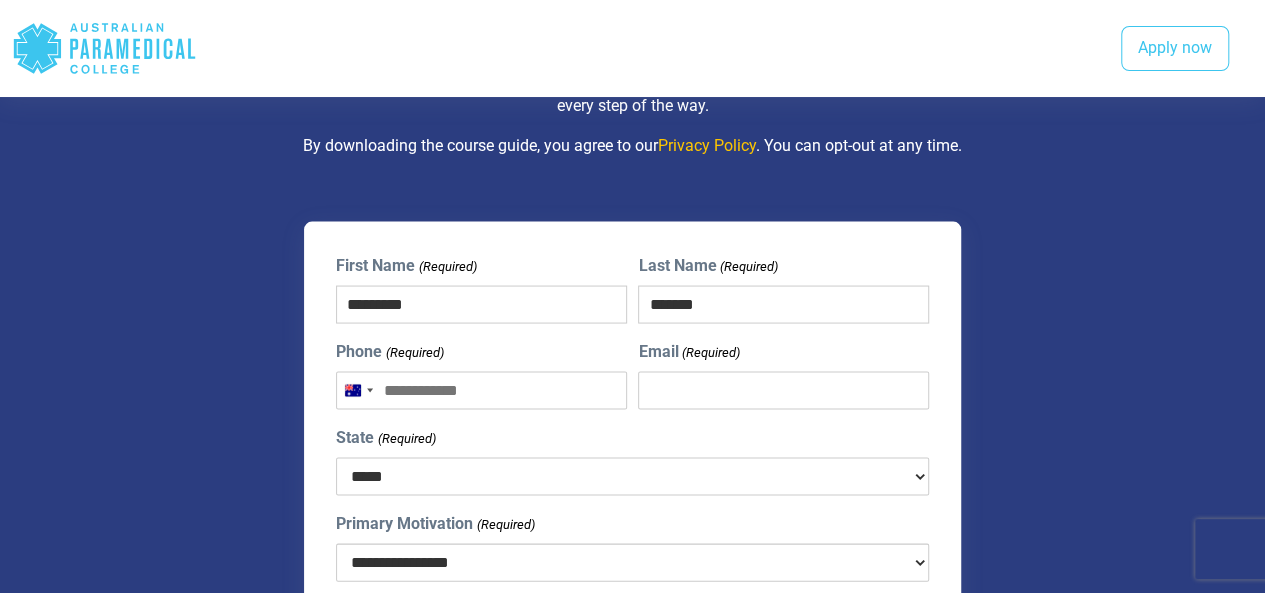 type on "*******" 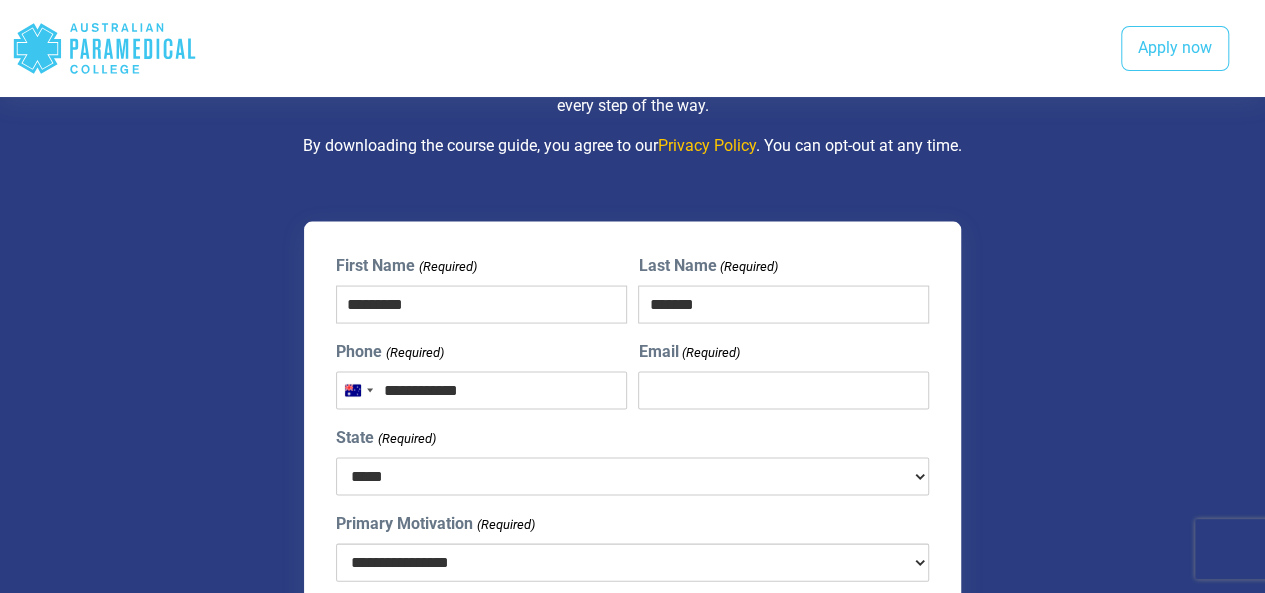 type on "**********" 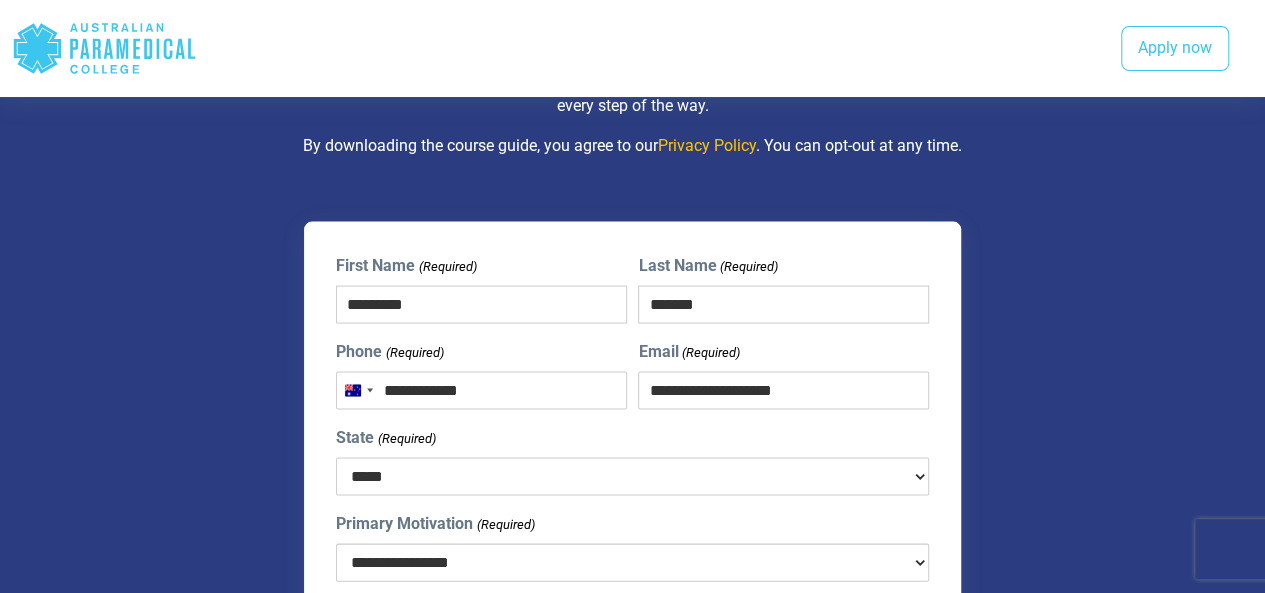 type on "**********" 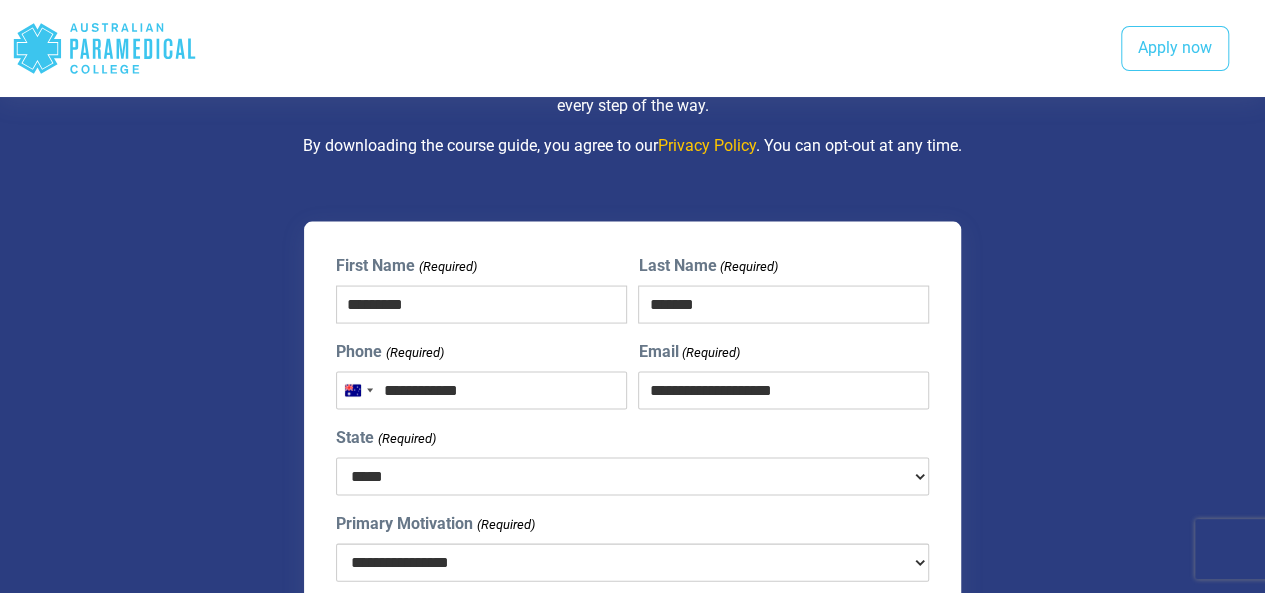 click on "***** *** *** *** ** ** *** ** ***" at bounding box center [632, 476] 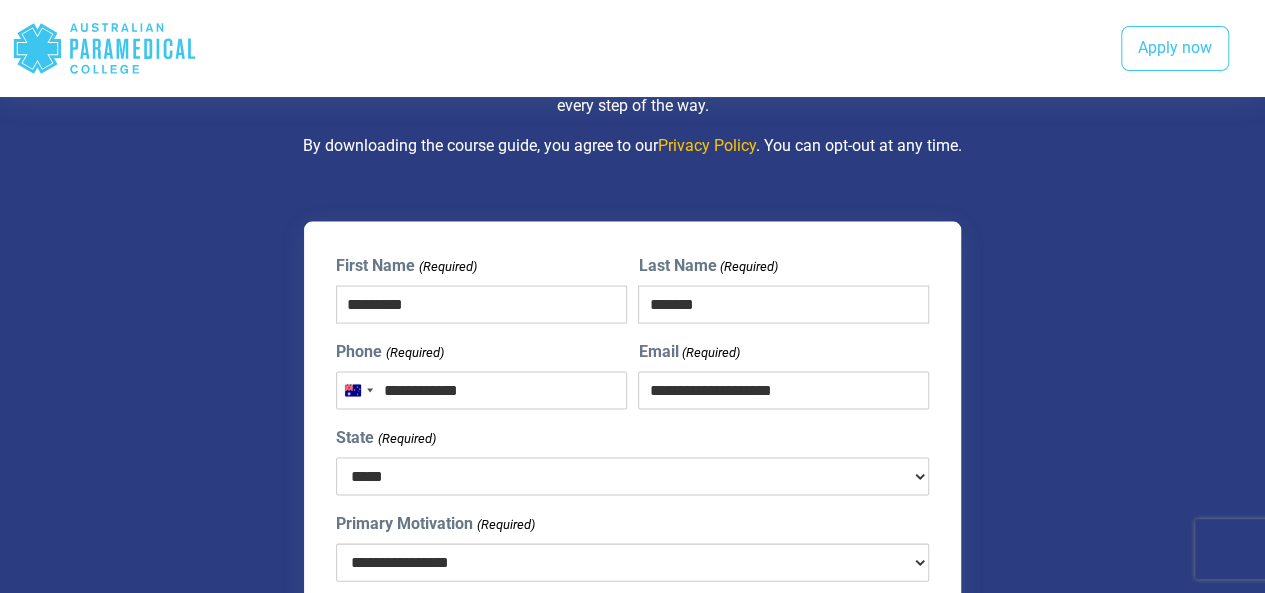 select on "***" 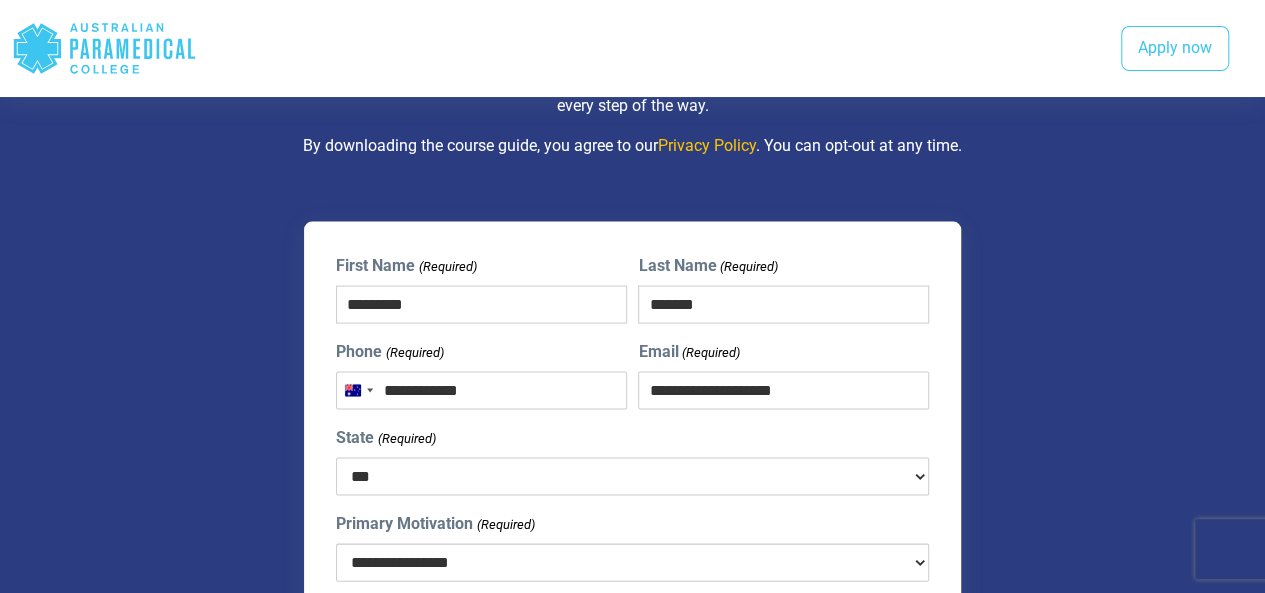 click on "***** *** *** *** ** ** *** ** ***" at bounding box center (632, 476) 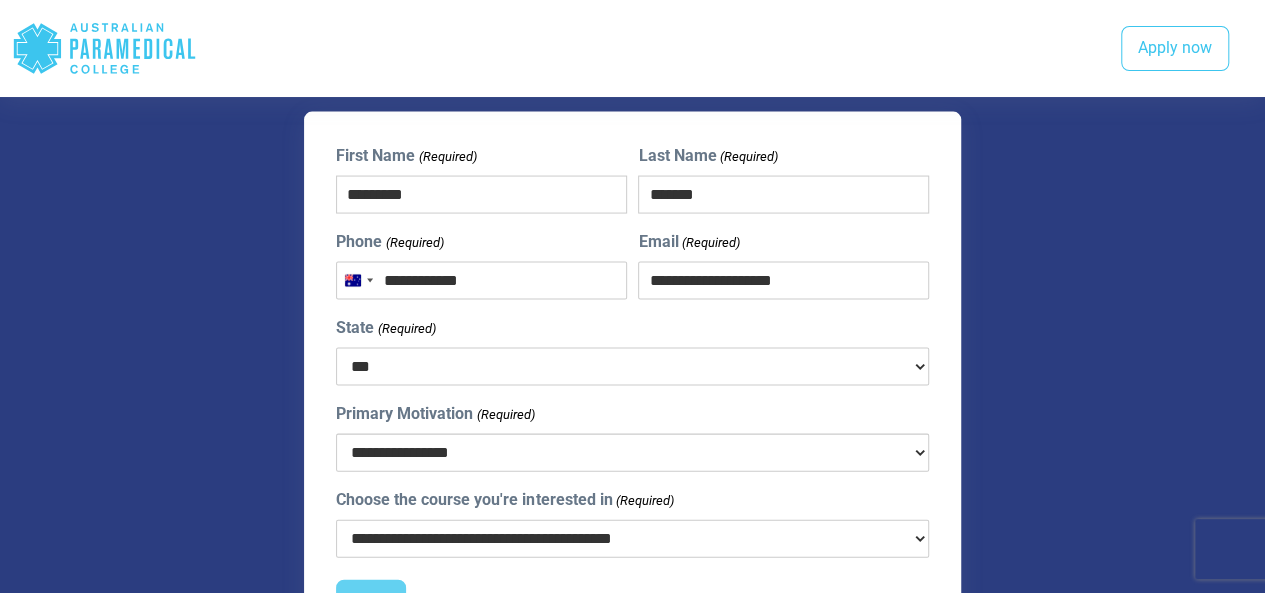 scroll, scrollTop: 1937, scrollLeft: 0, axis: vertical 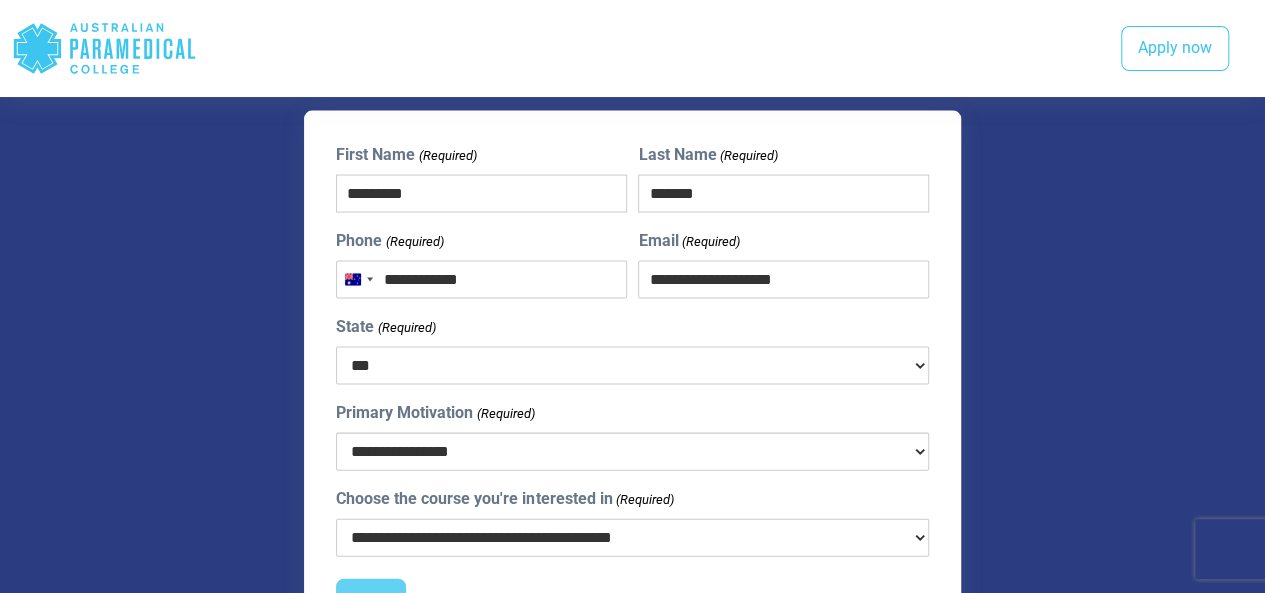 click on "**********" at bounding box center [632, 452] 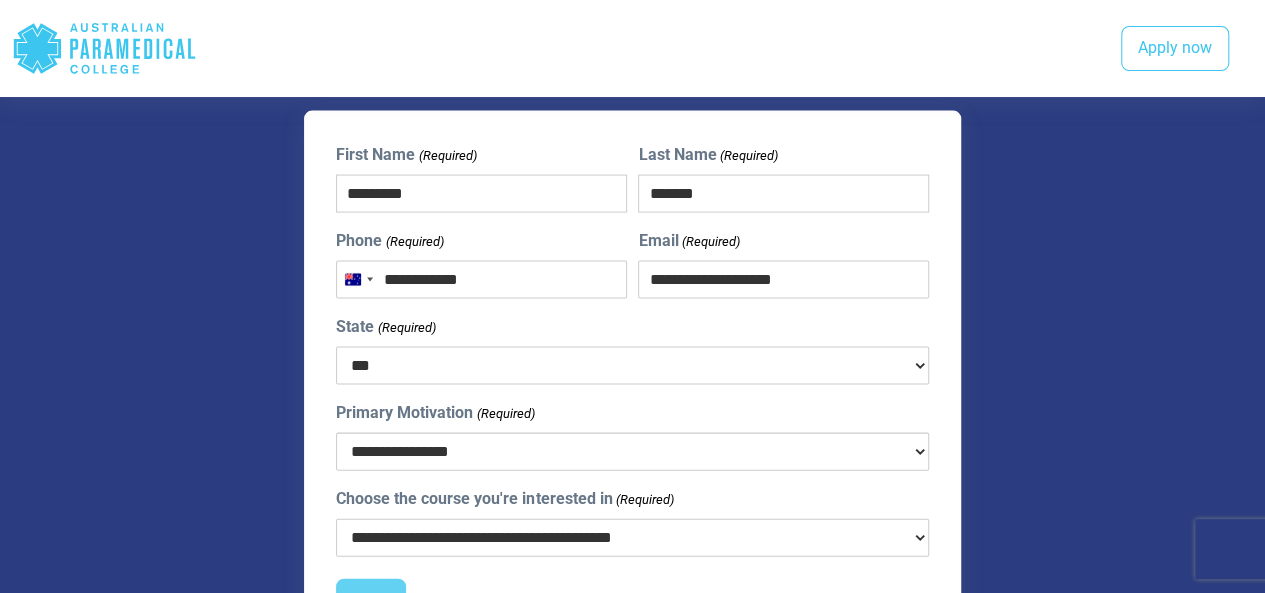 select on "**********" 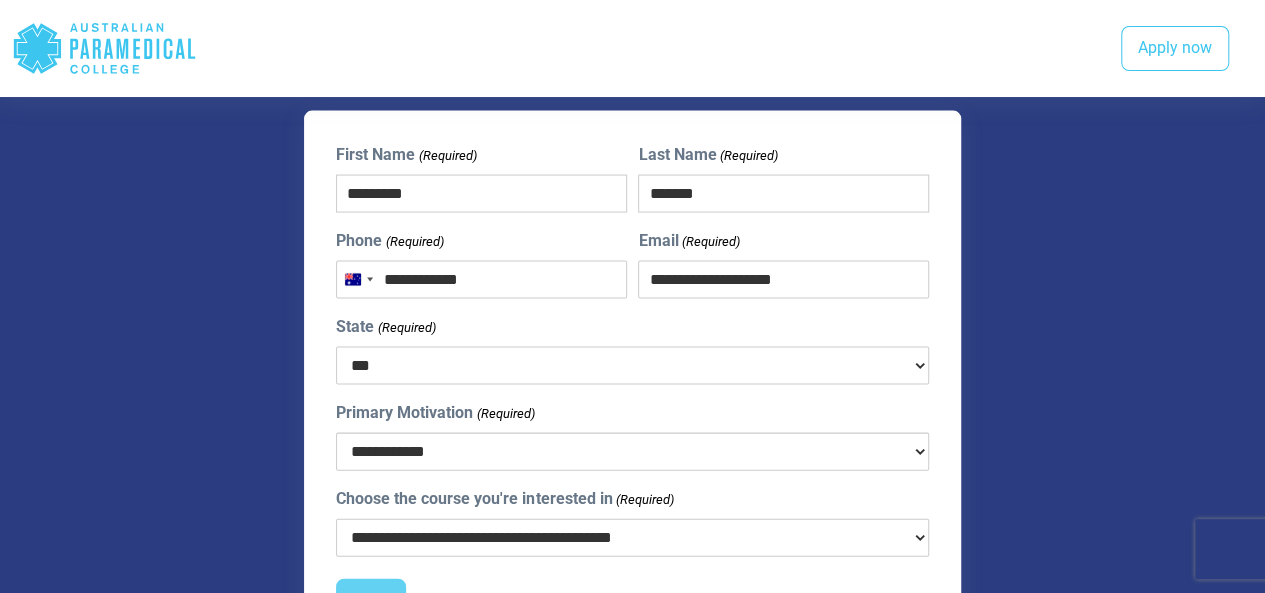 click on "**********" at bounding box center [632, 452] 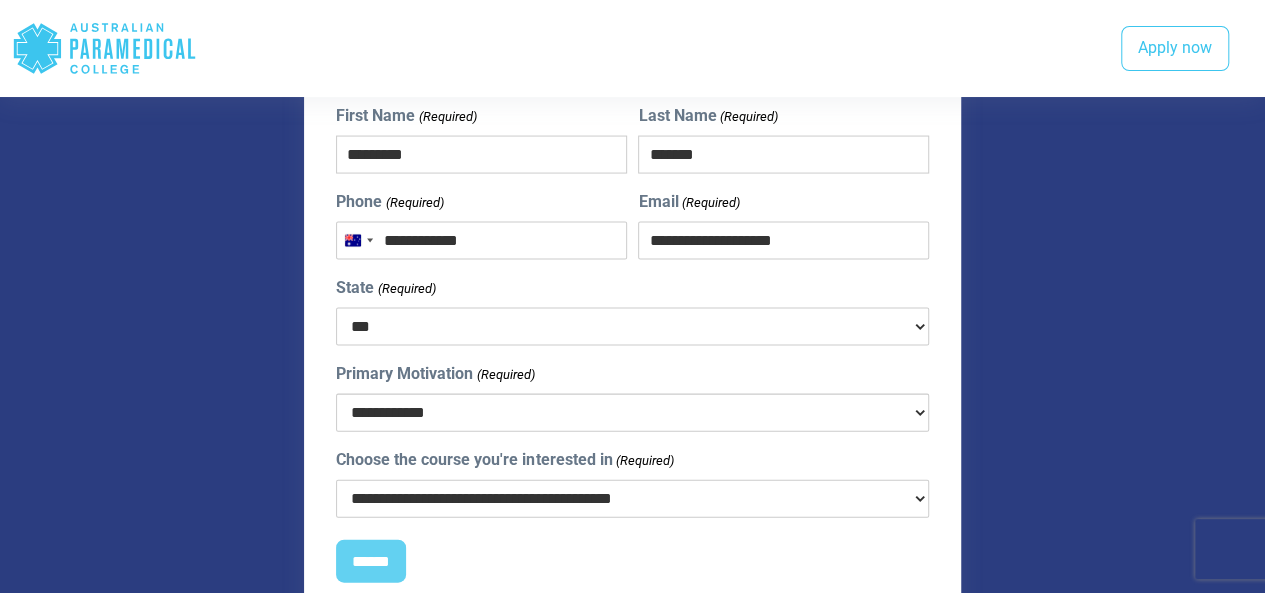 scroll, scrollTop: 1977, scrollLeft: 0, axis: vertical 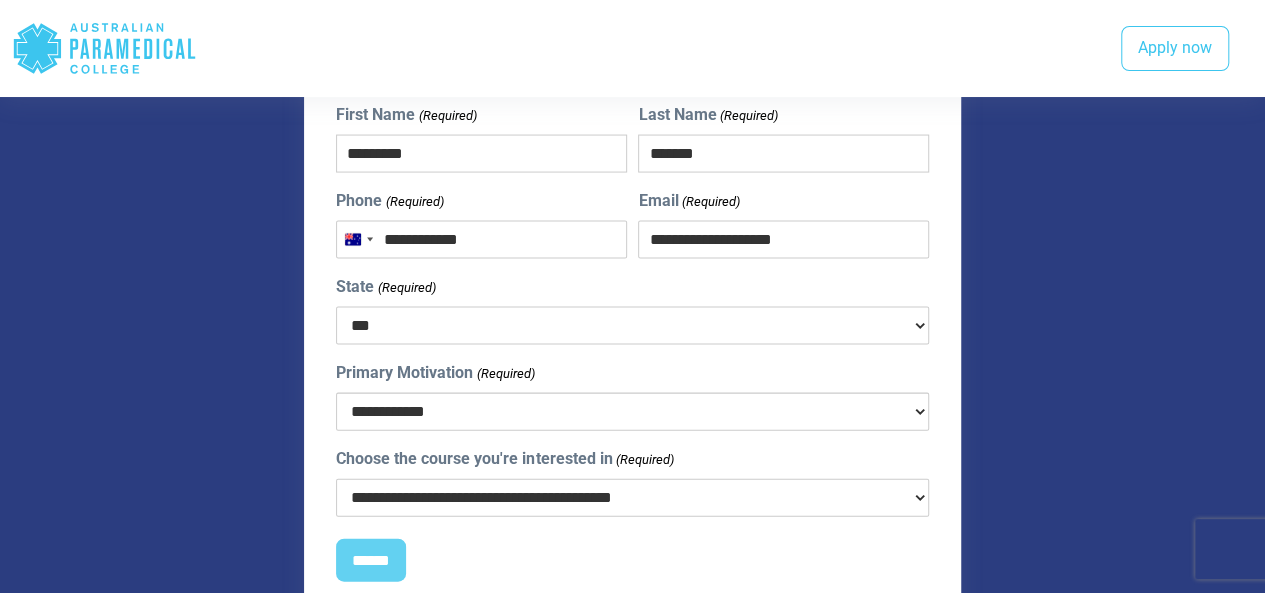click on "**********" at bounding box center (632, 498) 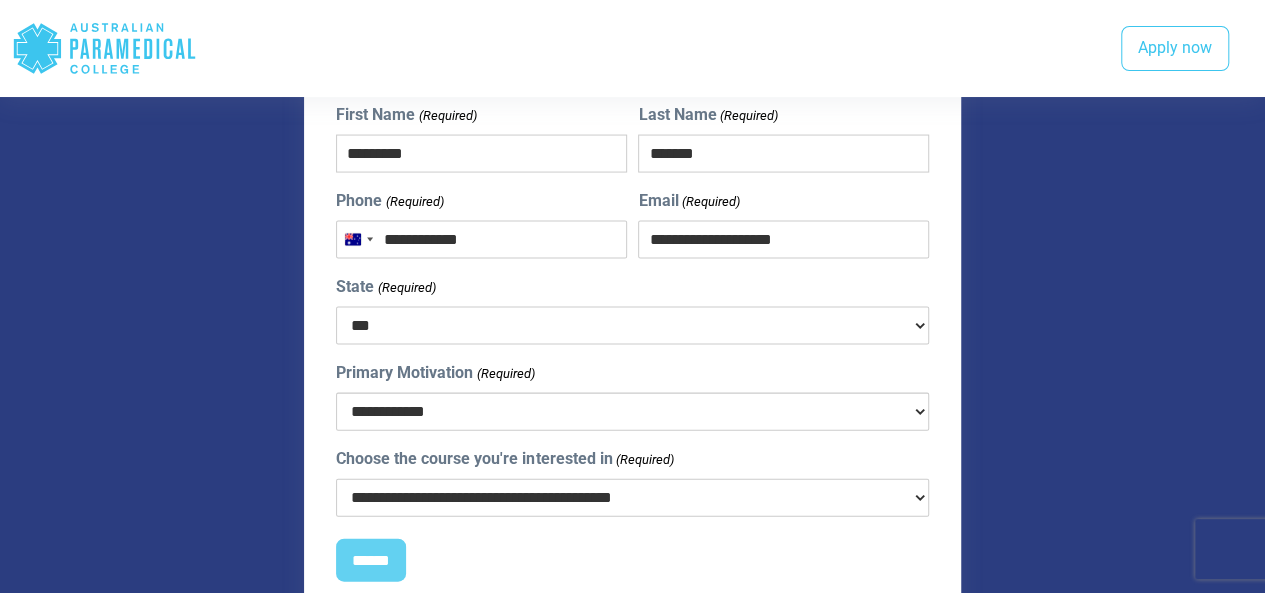 click on "**********" at bounding box center (632, 355) 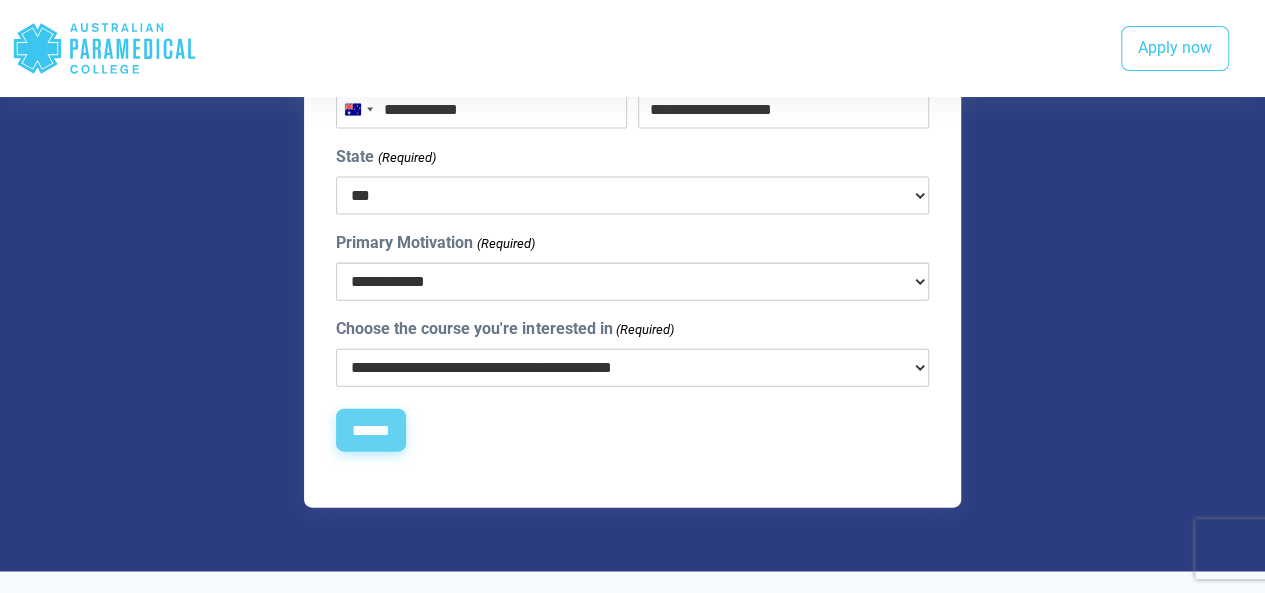 scroll, scrollTop: 2102, scrollLeft: 0, axis: vertical 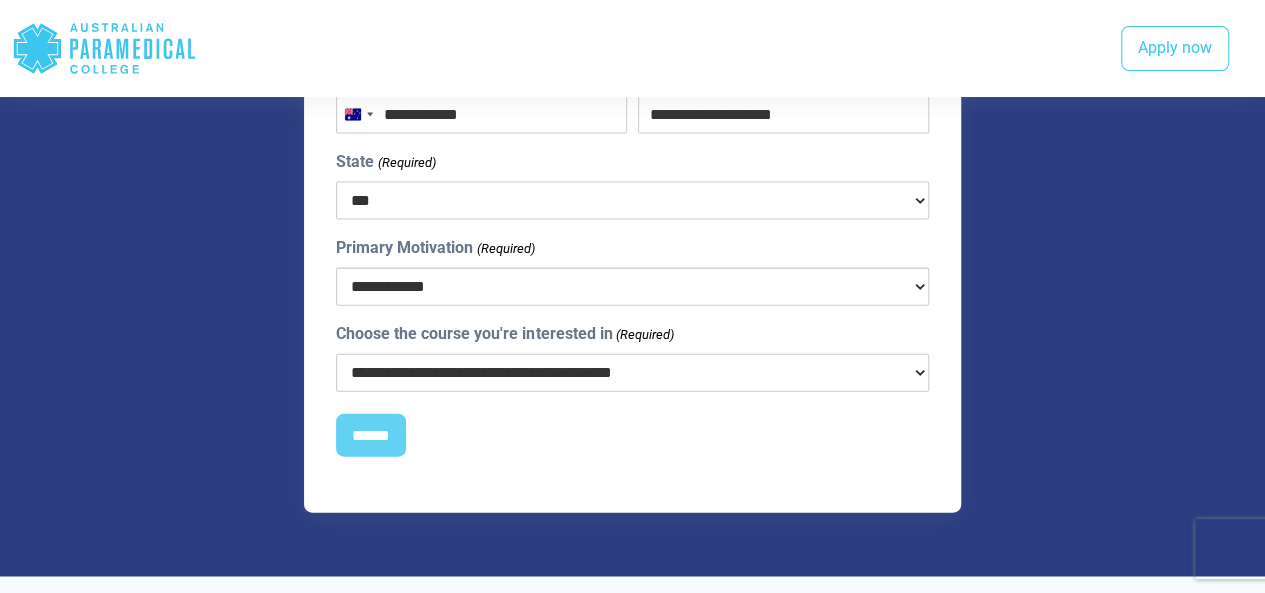 click on "**********" at bounding box center (632, 373) 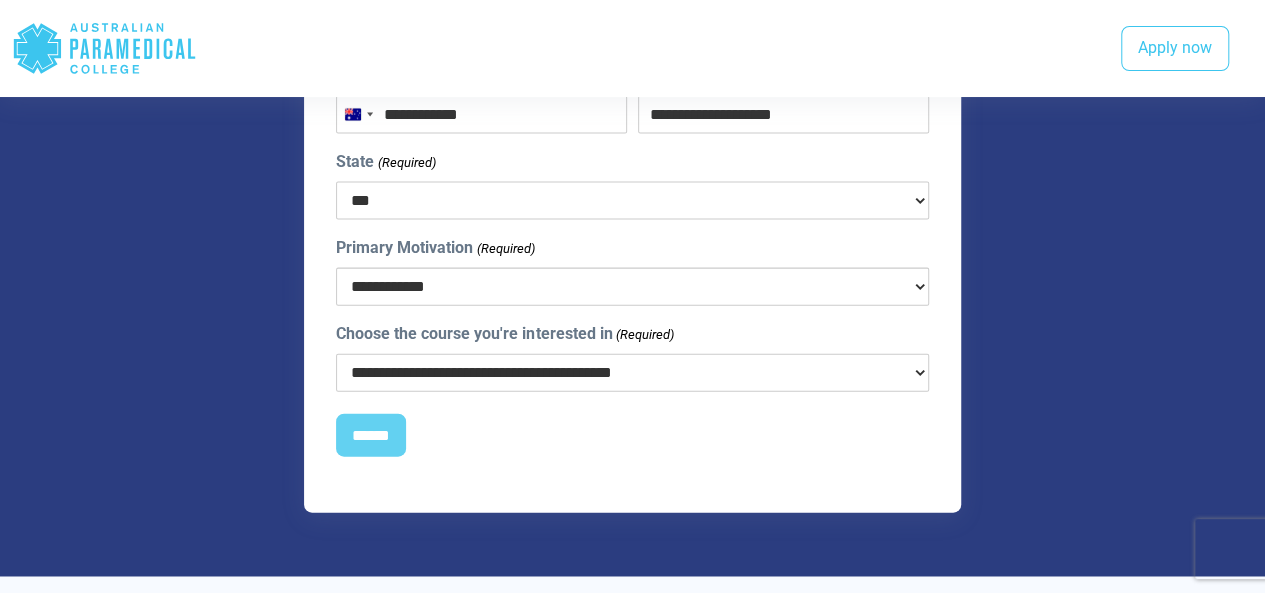 click on "**********" at bounding box center (632, 373) 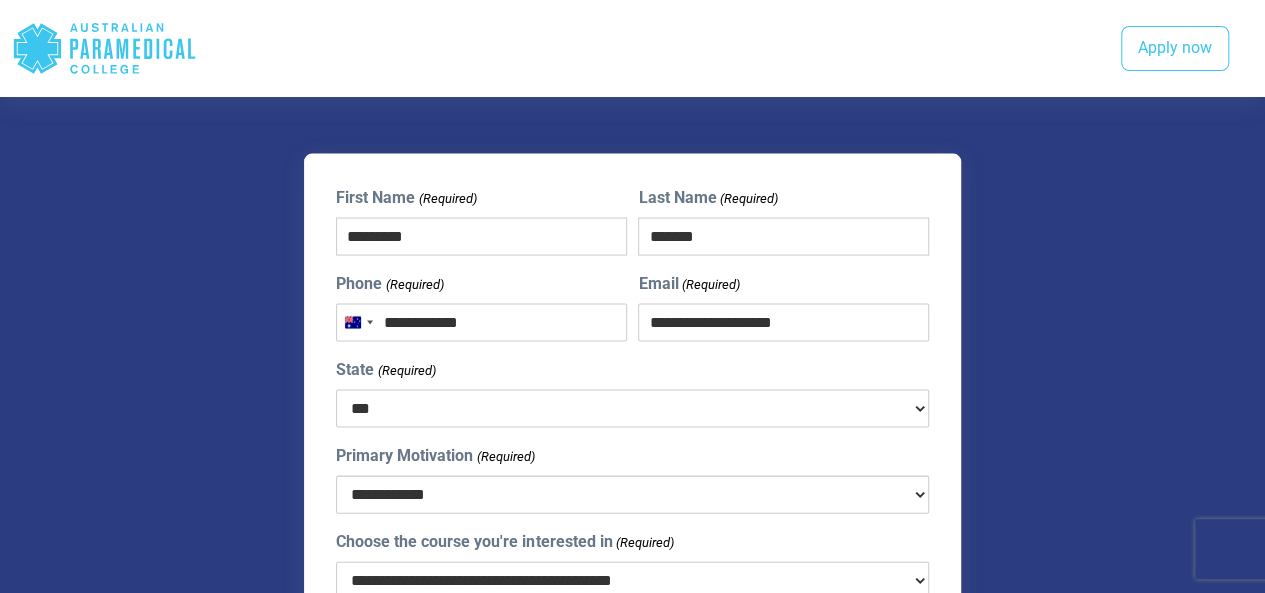 scroll, scrollTop: 2055, scrollLeft: 0, axis: vertical 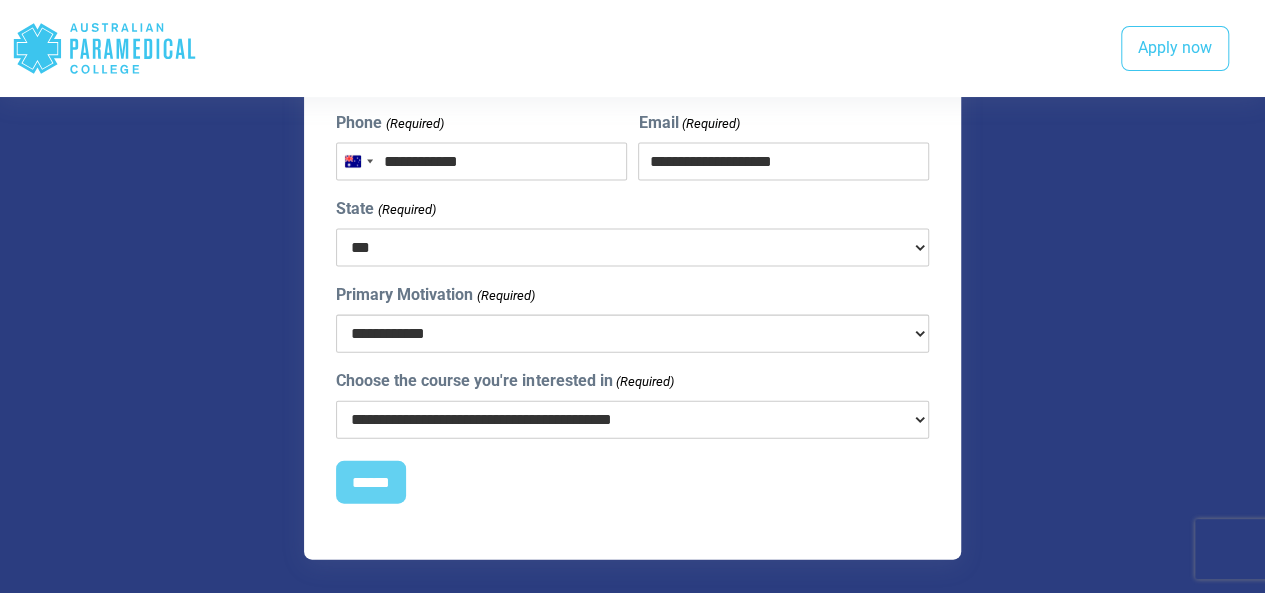 click on "**********" at bounding box center (632, 334) 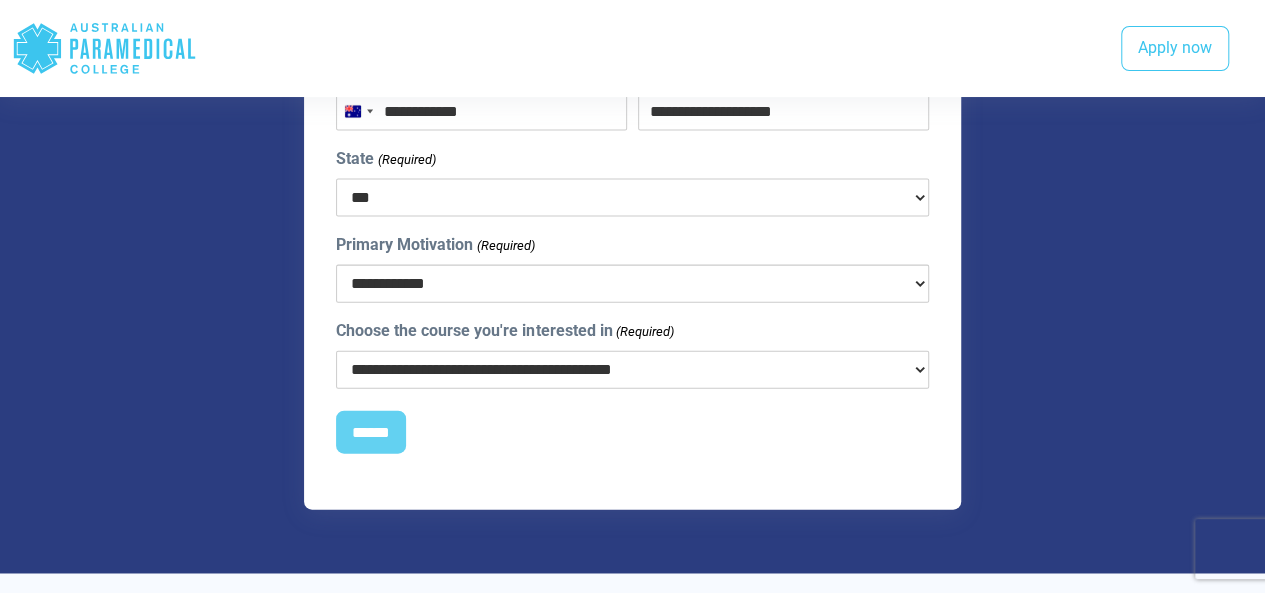 scroll, scrollTop: 2108, scrollLeft: 0, axis: vertical 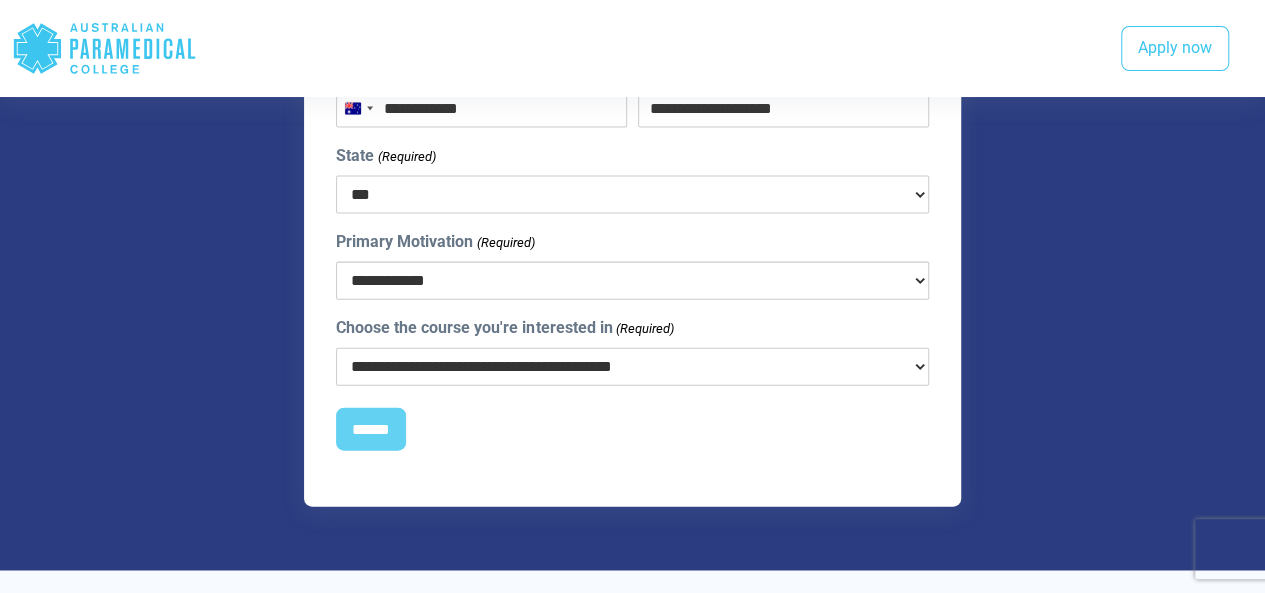 click on "**********" at bounding box center [632, 281] 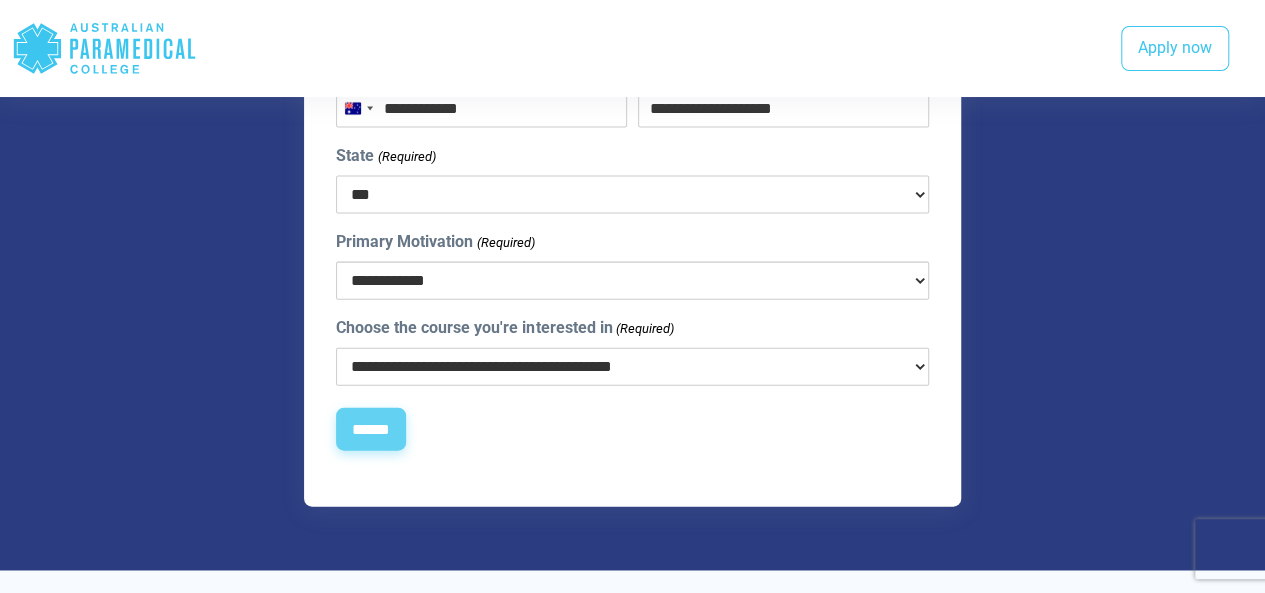 click on "******" at bounding box center [371, 430] 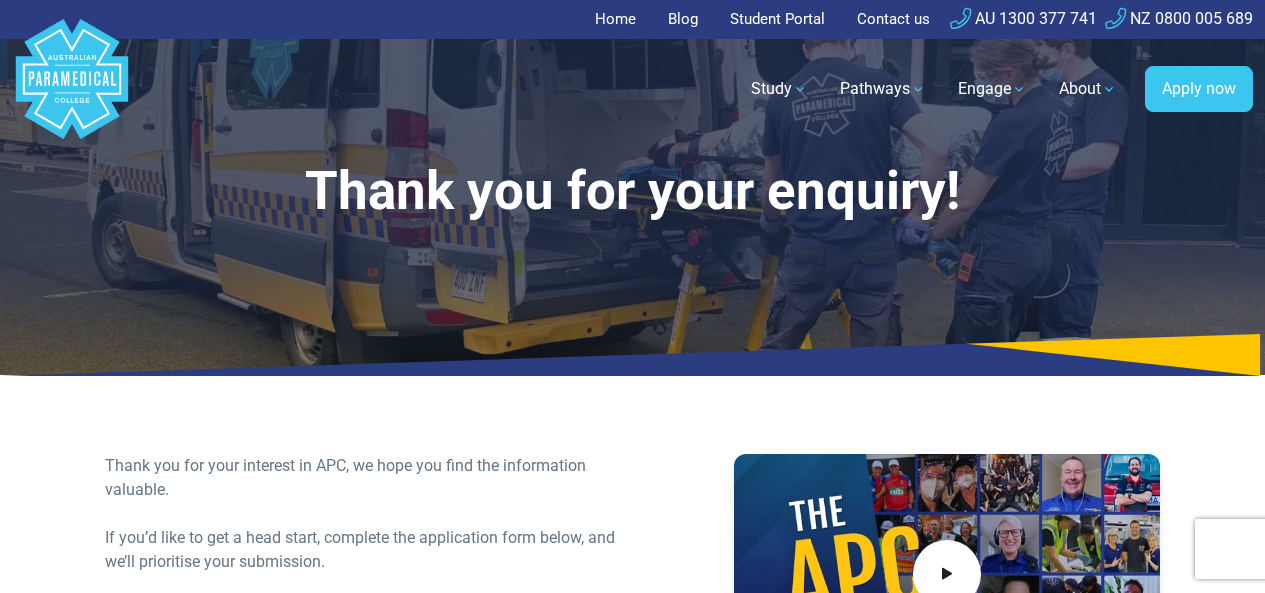 scroll, scrollTop: 0, scrollLeft: 0, axis: both 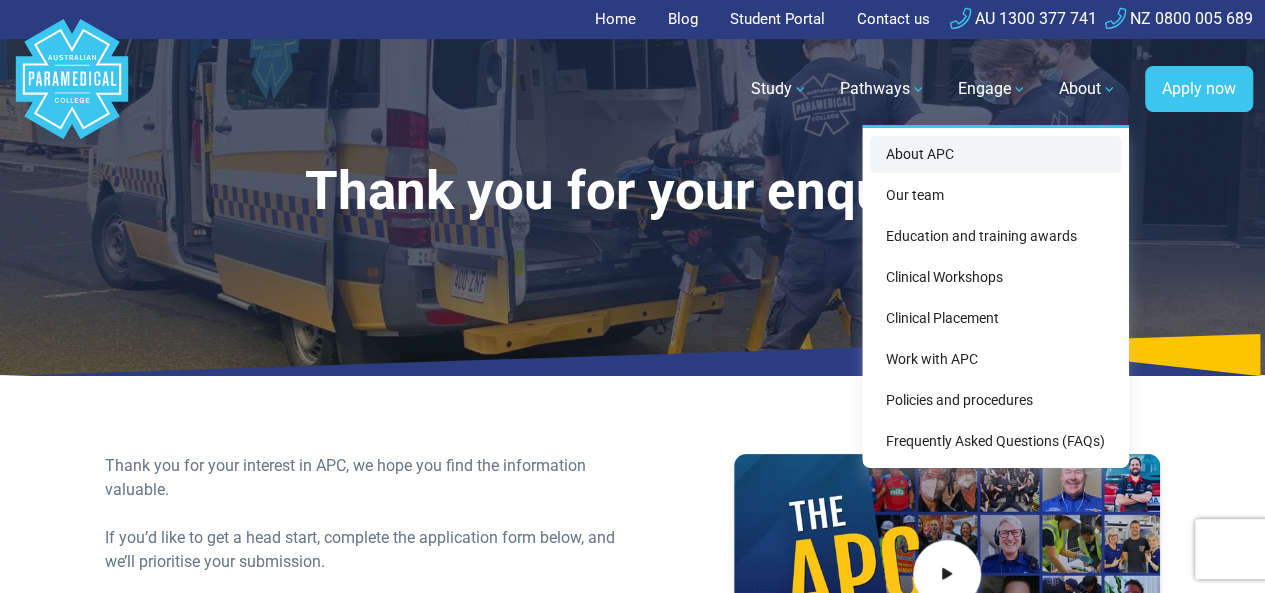 click on "About APC" at bounding box center [995, 154] 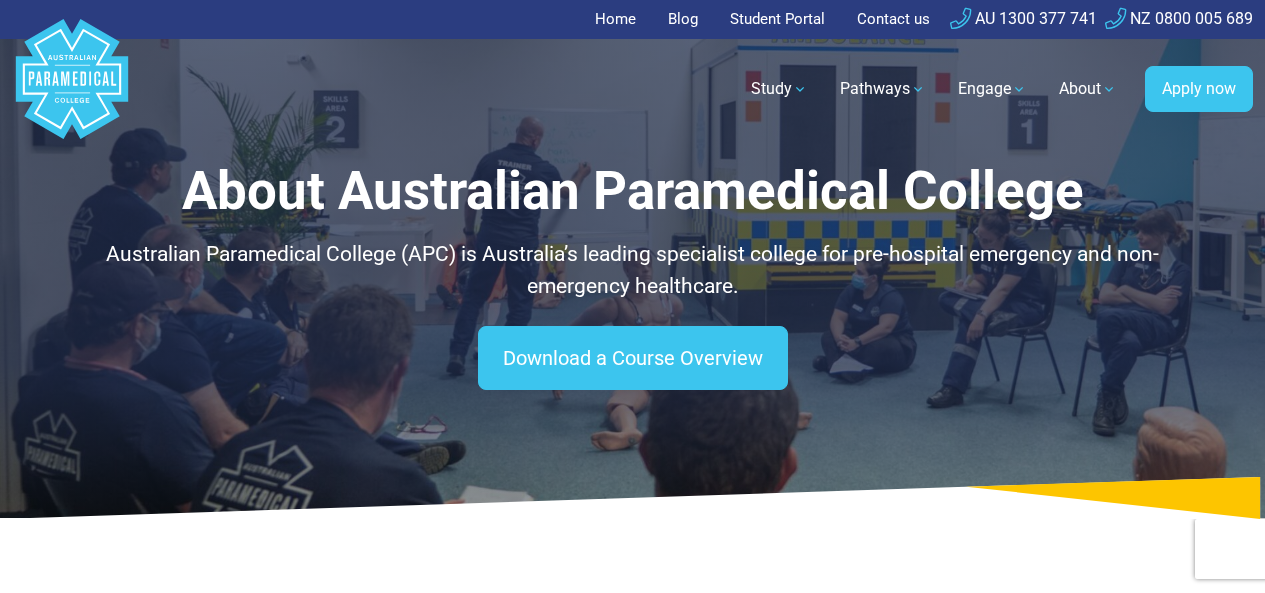 scroll, scrollTop: 0, scrollLeft: 0, axis: both 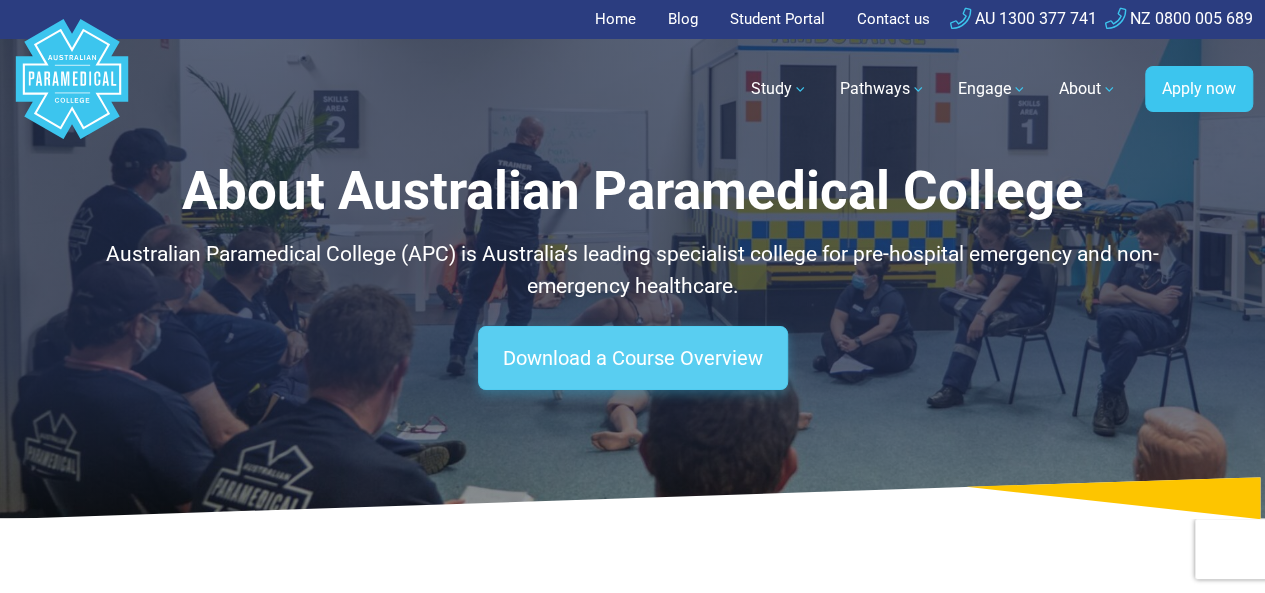 click on "Download a Course Overview" at bounding box center (633, 358) 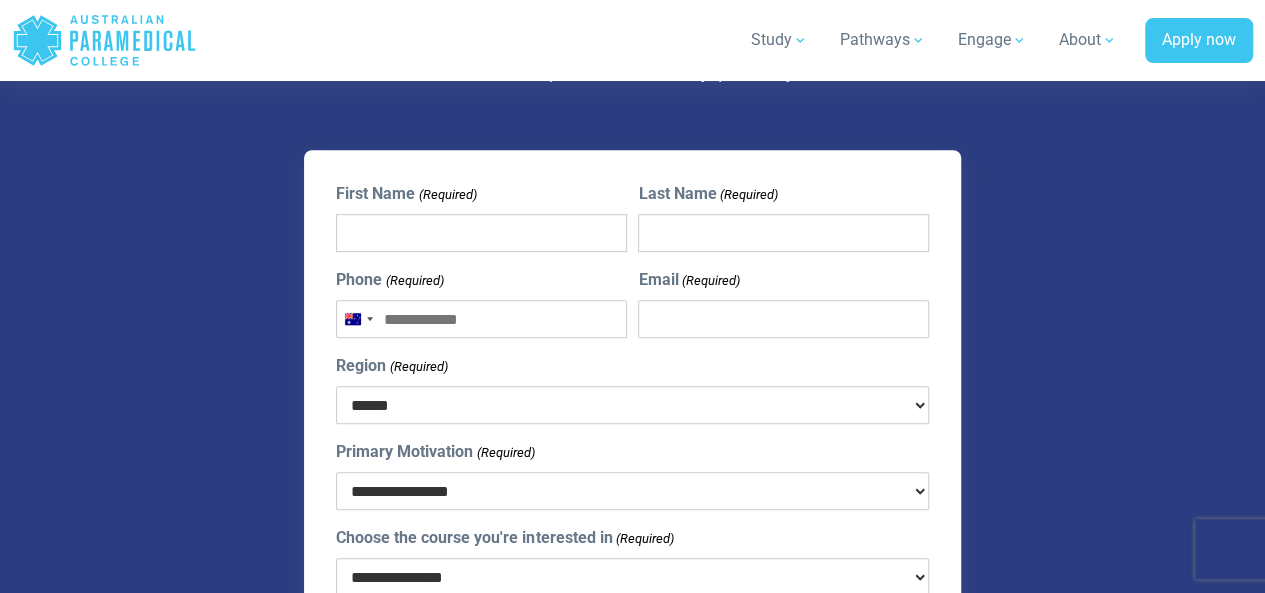 scroll, scrollTop: 4348, scrollLeft: 0, axis: vertical 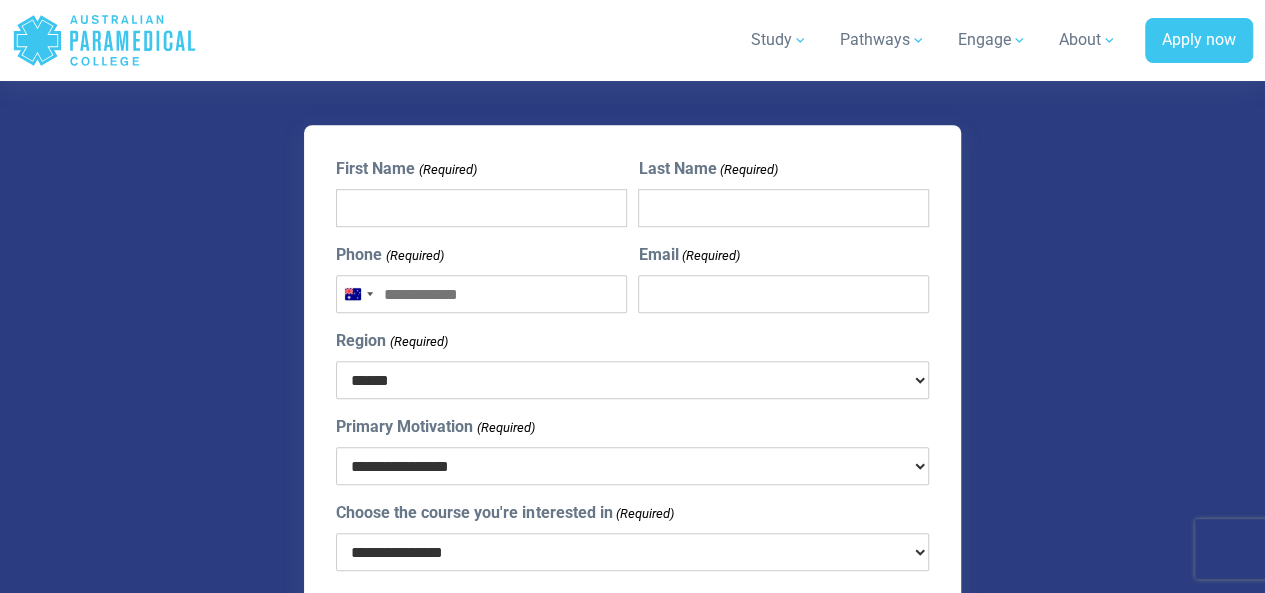 click on "****** *** *** *** ** ** *** ** *** **" at bounding box center (632, 380) 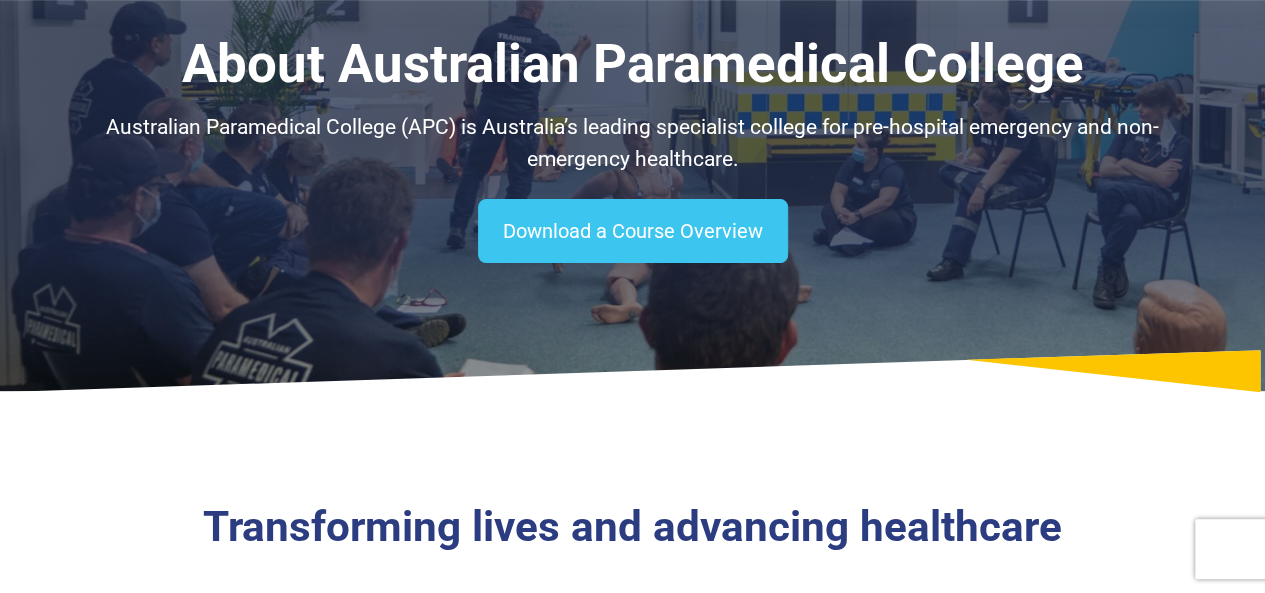 scroll, scrollTop: 0, scrollLeft: 0, axis: both 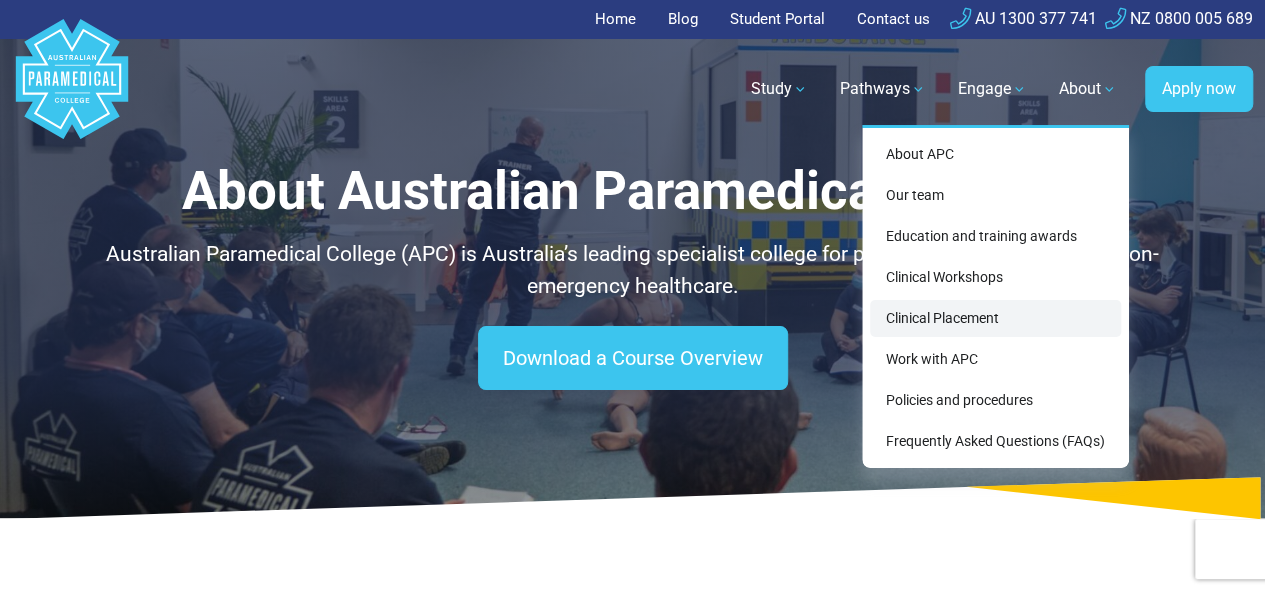 click on "Clinical Placement" at bounding box center [995, 318] 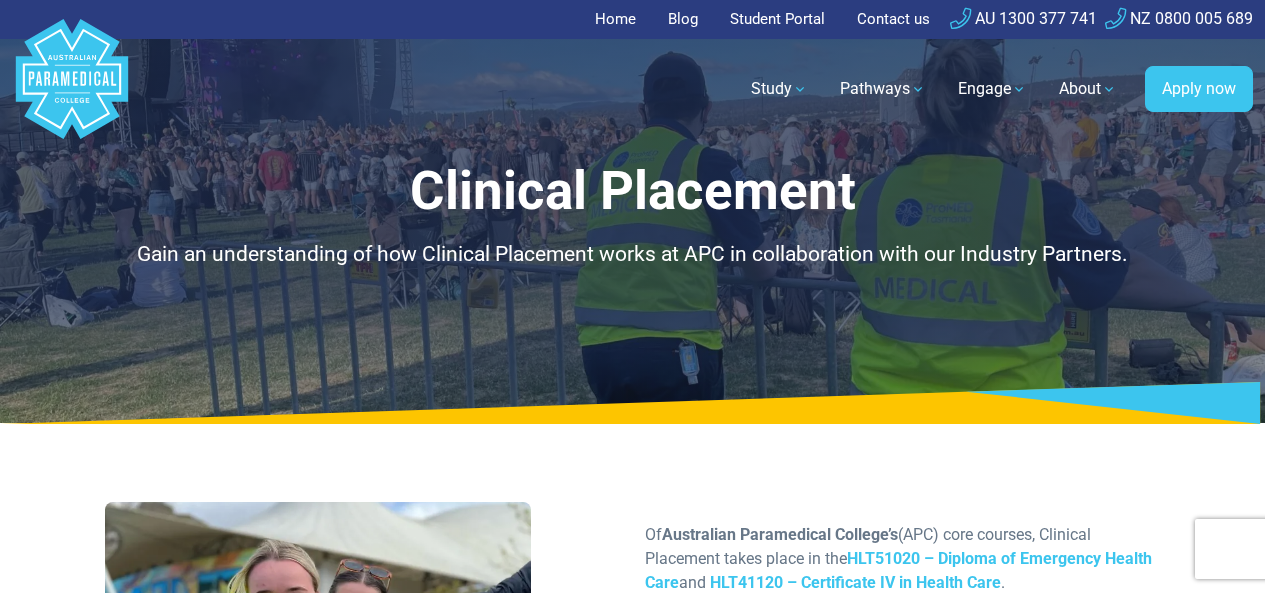 scroll, scrollTop: 0, scrollLeft: 0, axis: both 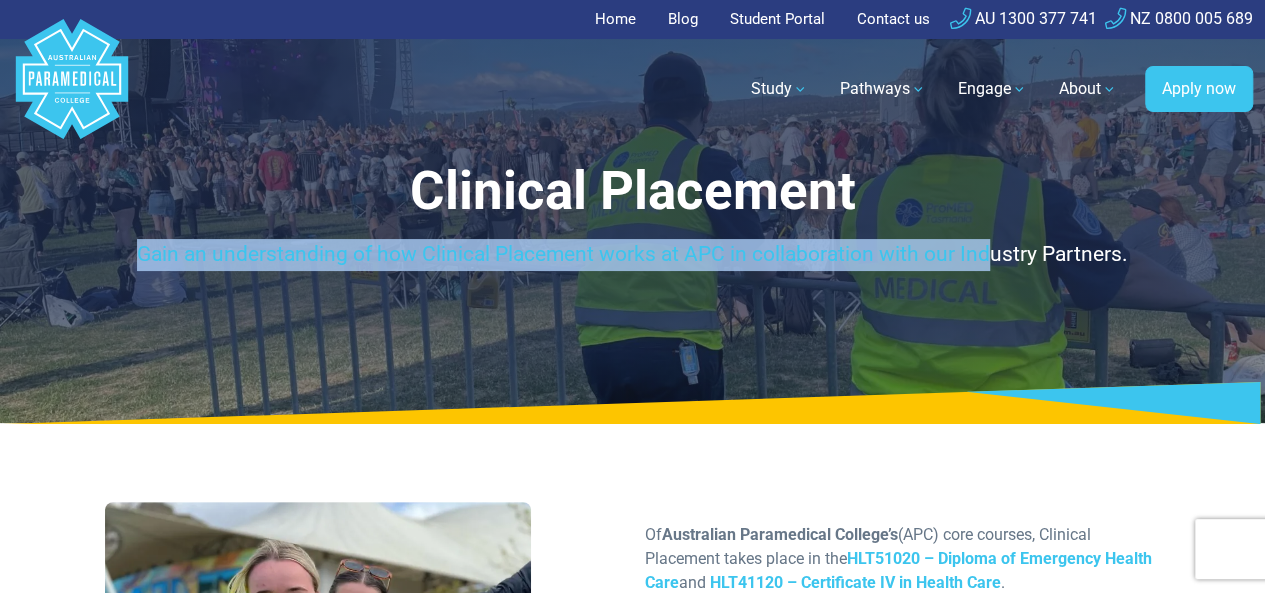 drag, startPoint x: 0, startPoint y: 0, endPoint x: 1050, endPoint y: 161, distance: 1062.2716 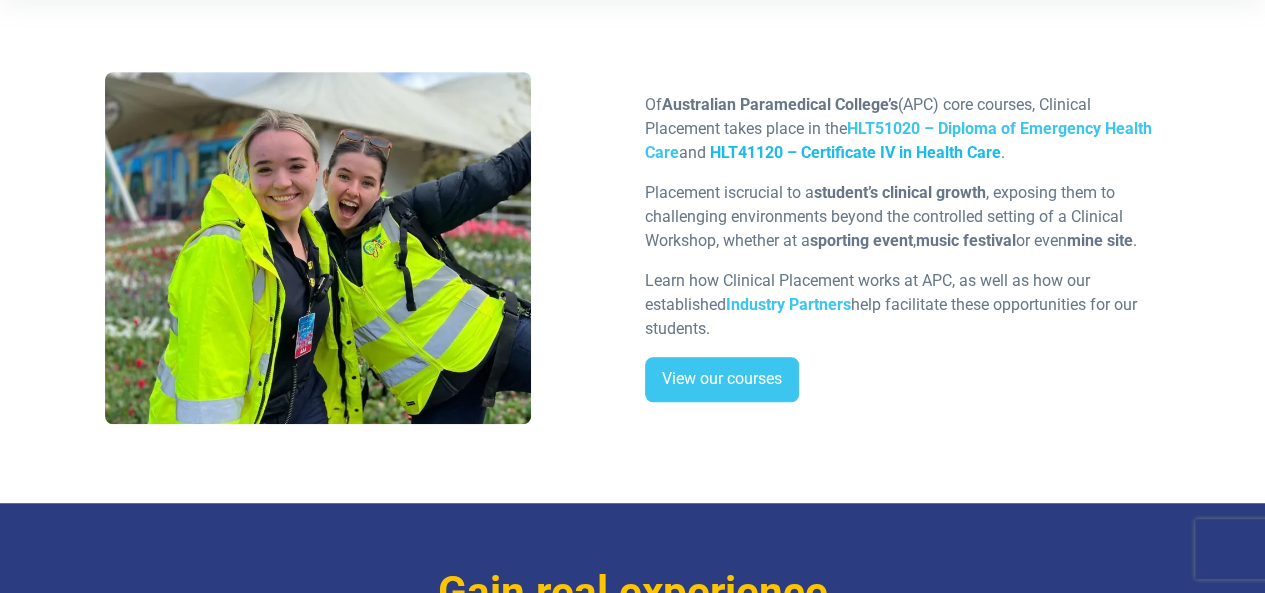 scroll, scrollTop: 437, scrollLeft: 0, axis: vertical 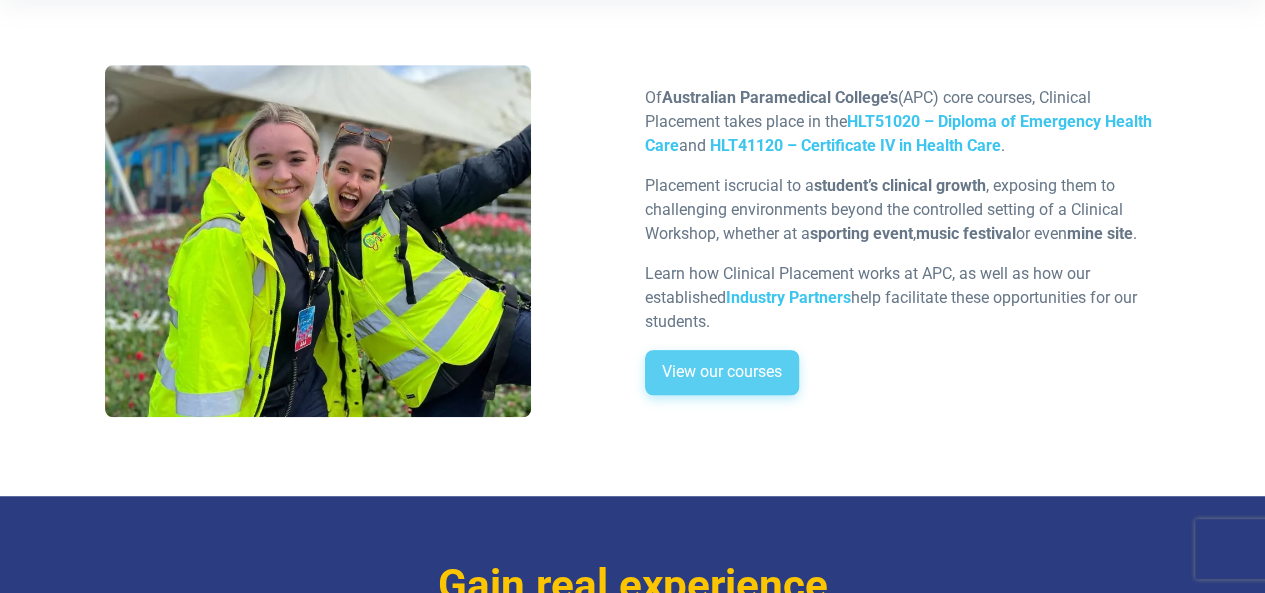 click on "View our courses" at bounding box center [722, 373] 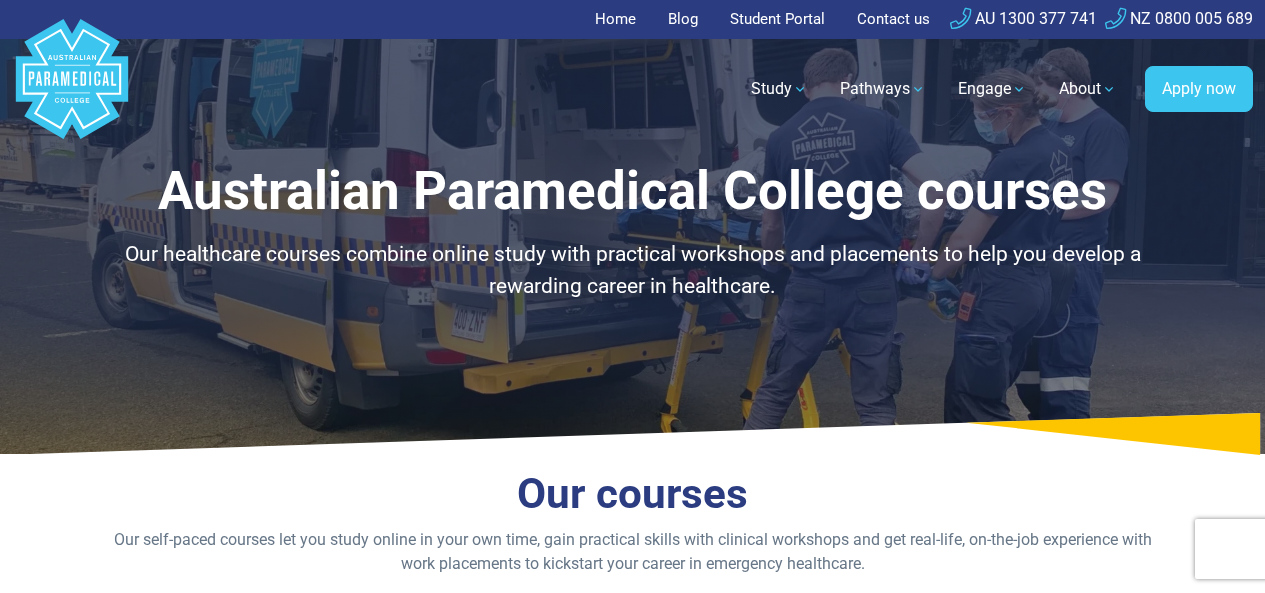 scroll, scrollTop: 0, scrollLeft: 0, axis: both 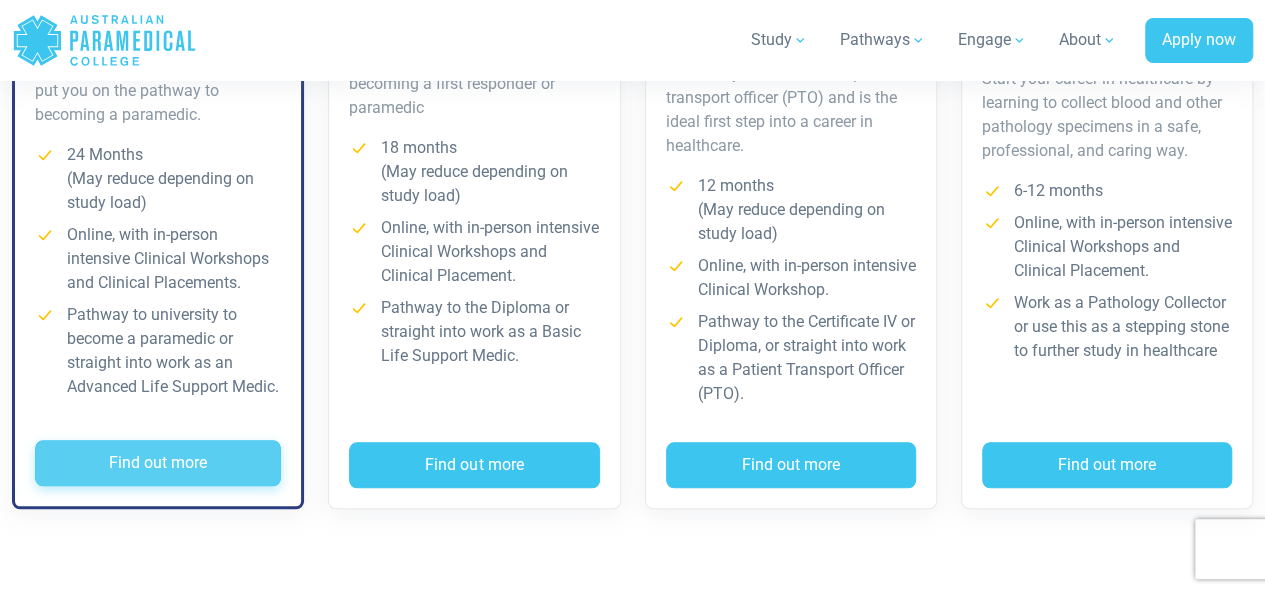 click on "Find out more" at bounding box center [158, 463] 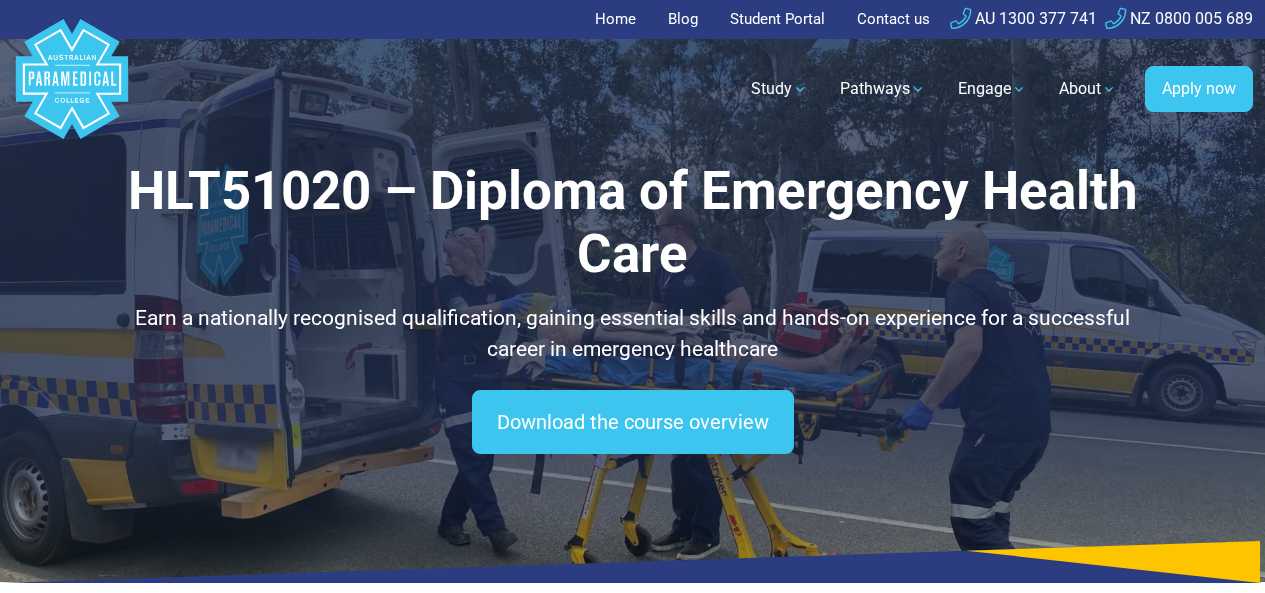scroll, scrollTop: 0, scrollLeft: 0, axis: both 